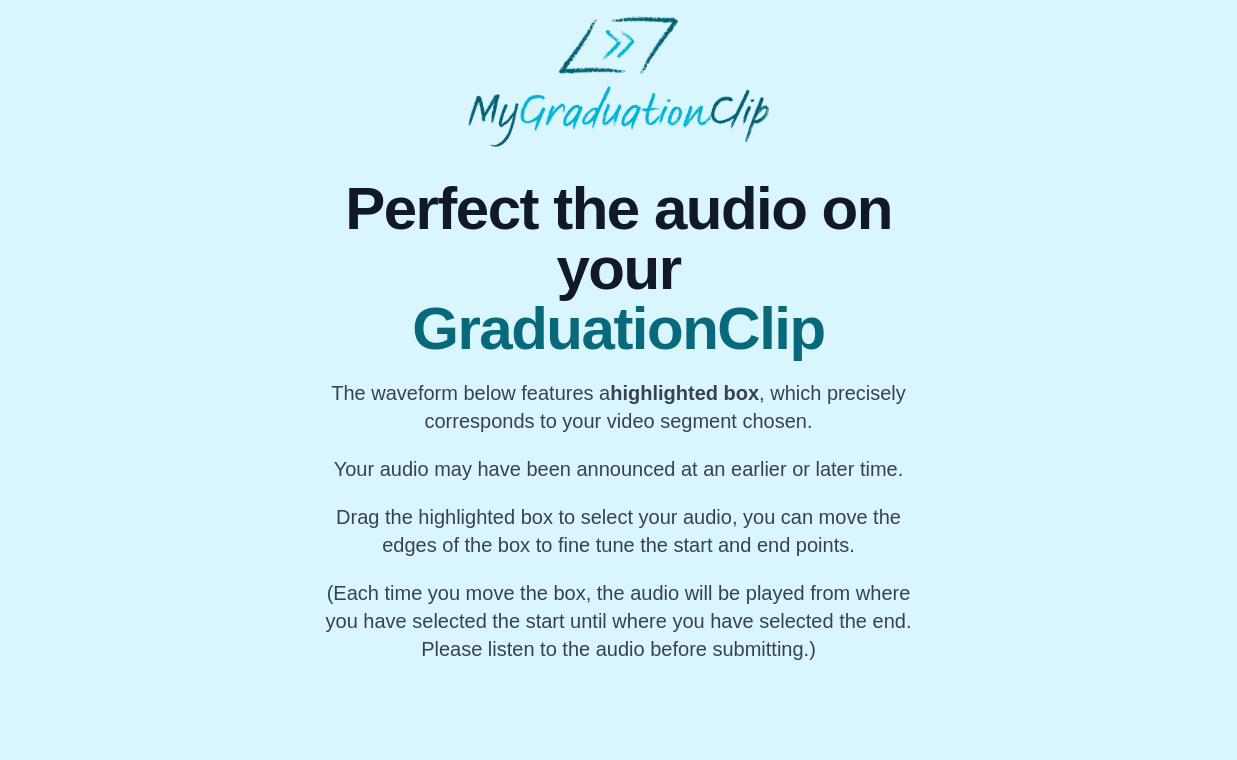 scroll, scrollTop: 0, scrollLeft: 0, axis: both 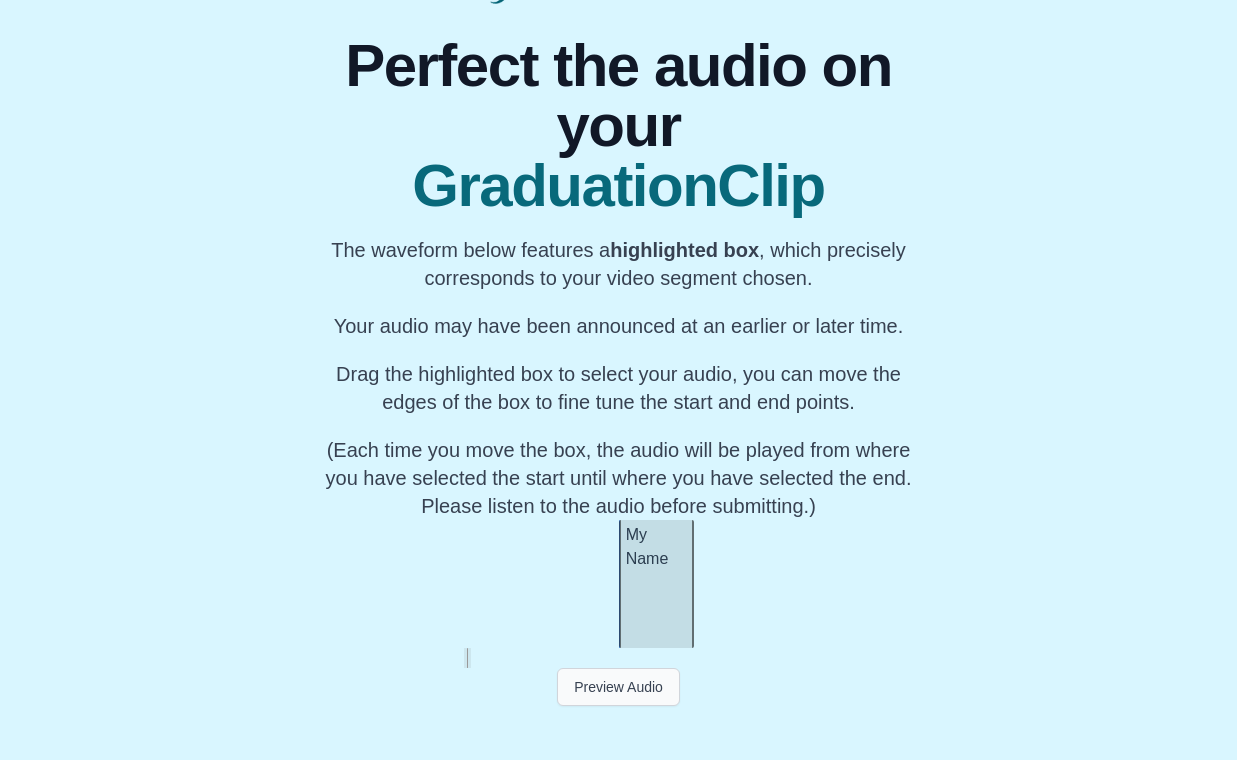 click on "Preview Audio" at bounding box center [618, 687] 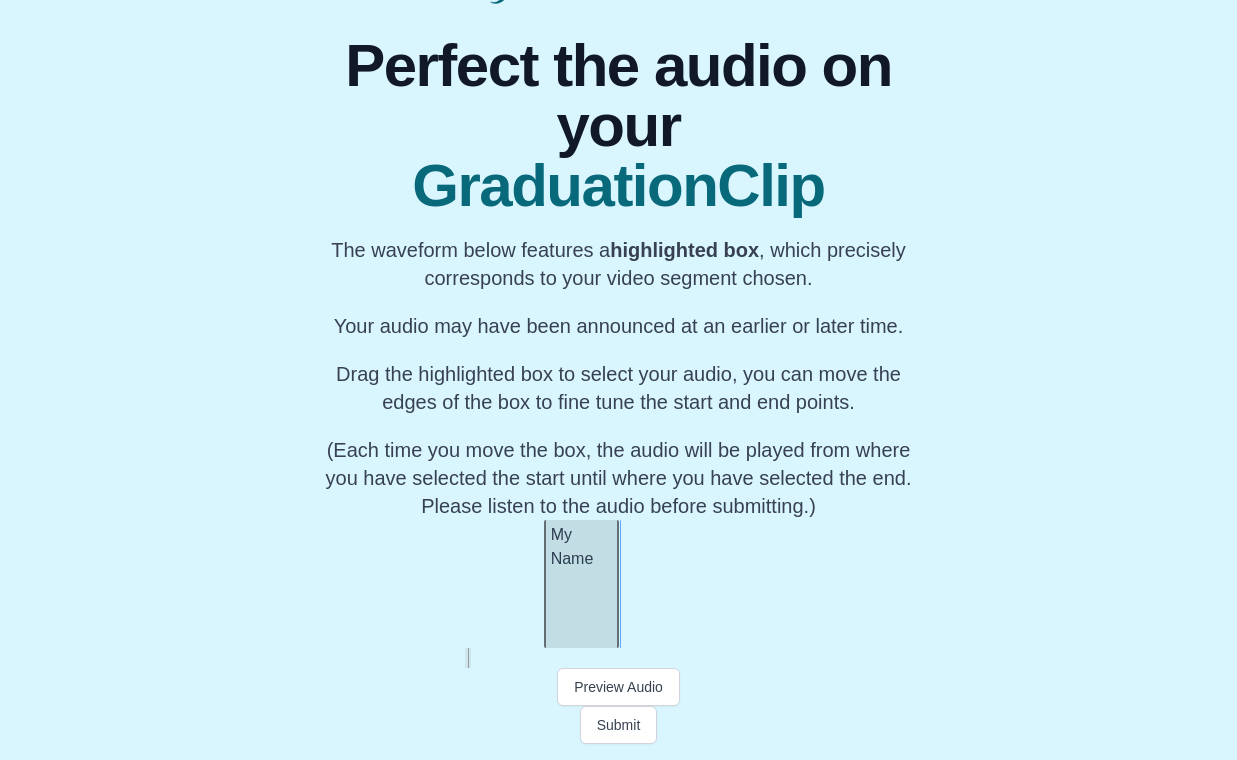 scroll, scrollTop: 0, scrollLeft: 16186, axis: horizontal 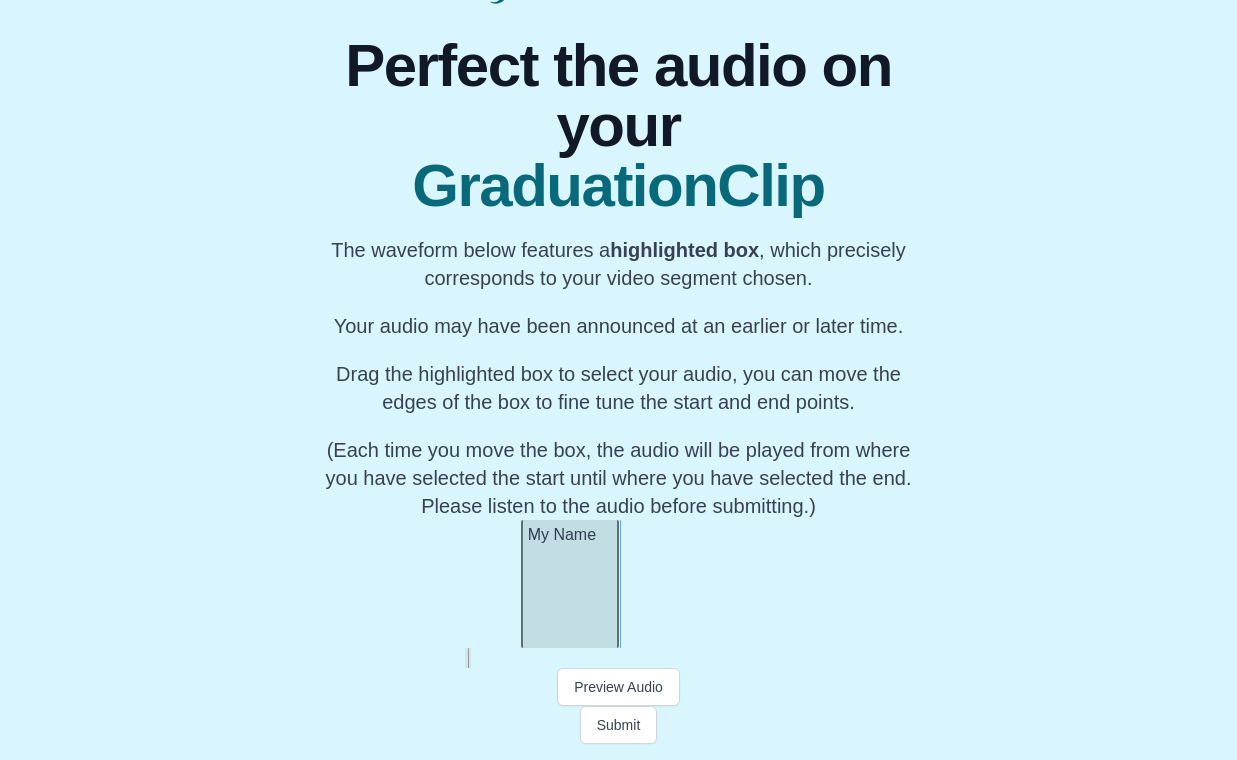click at bounding box center (525, 584) 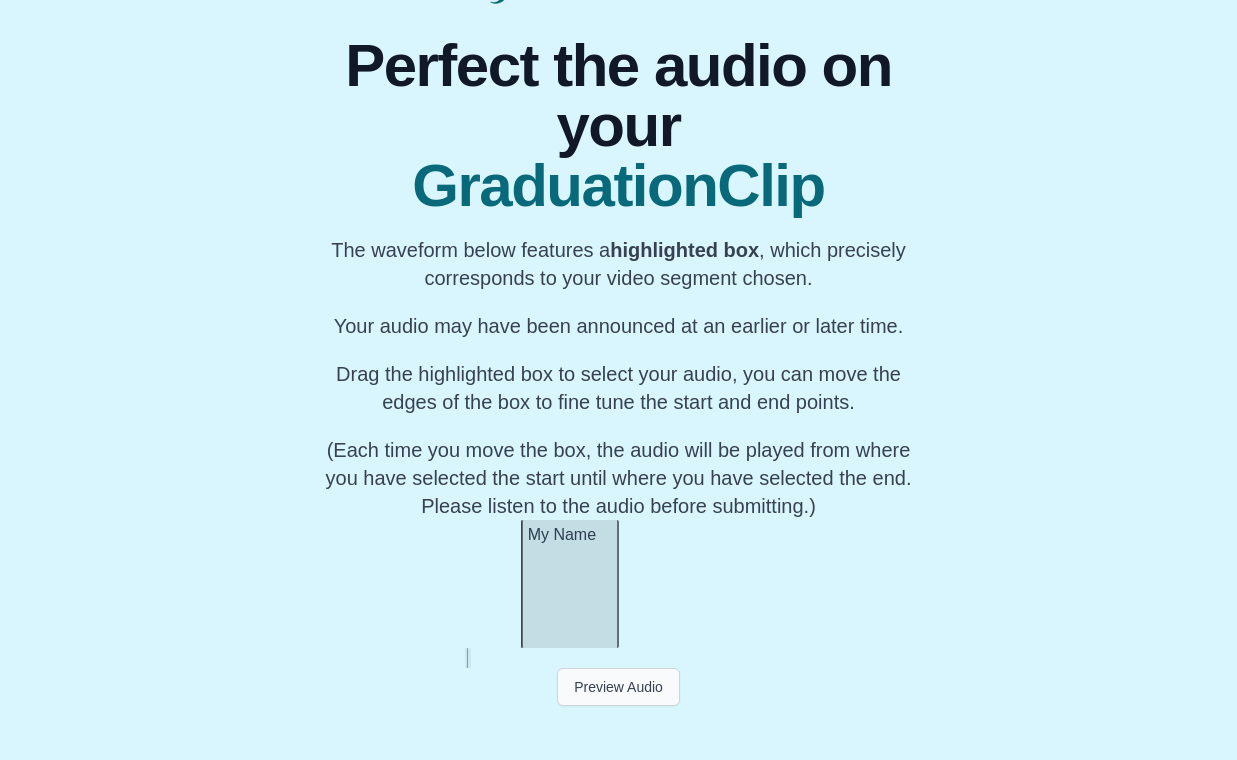 click on "Preview Audio" at bounding box center (618, 687) 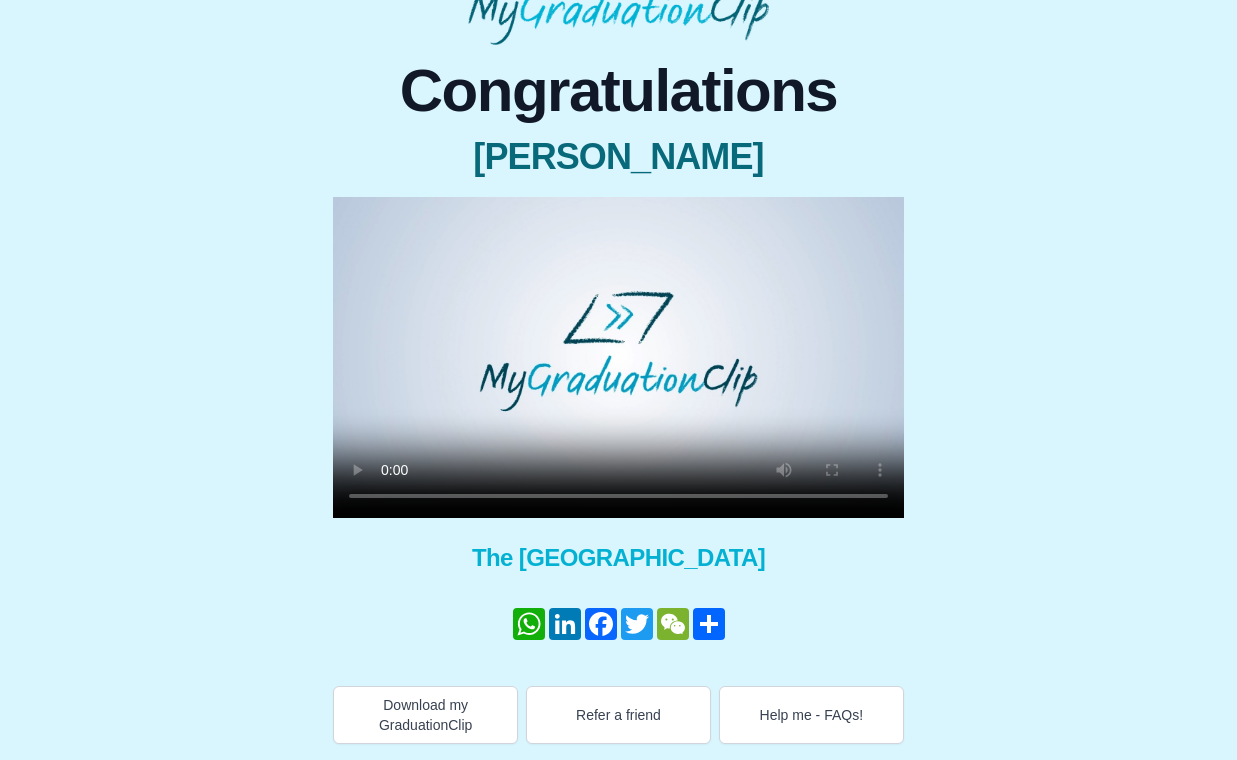 scroll, scrollTop: 102, scrollLeft: 0, axis: vertical 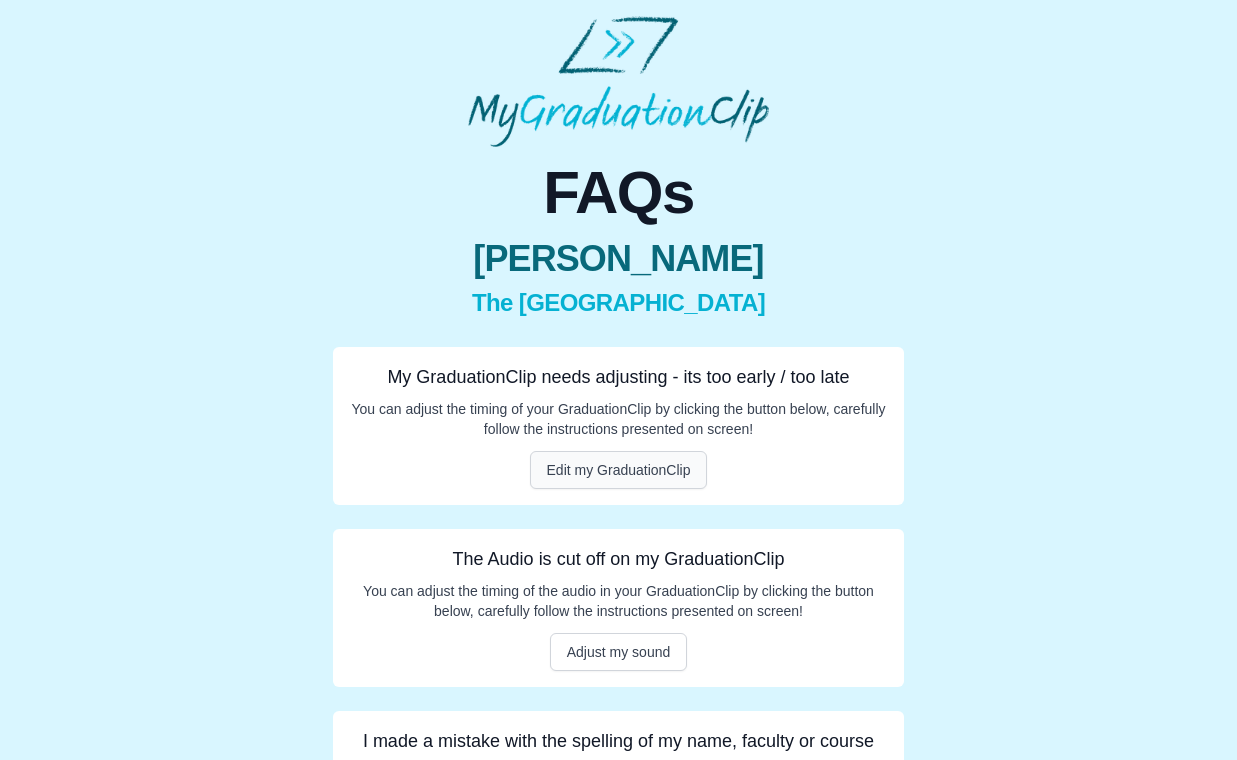 click on "Edit my GraduationClip" at bounding box center (619, 470) 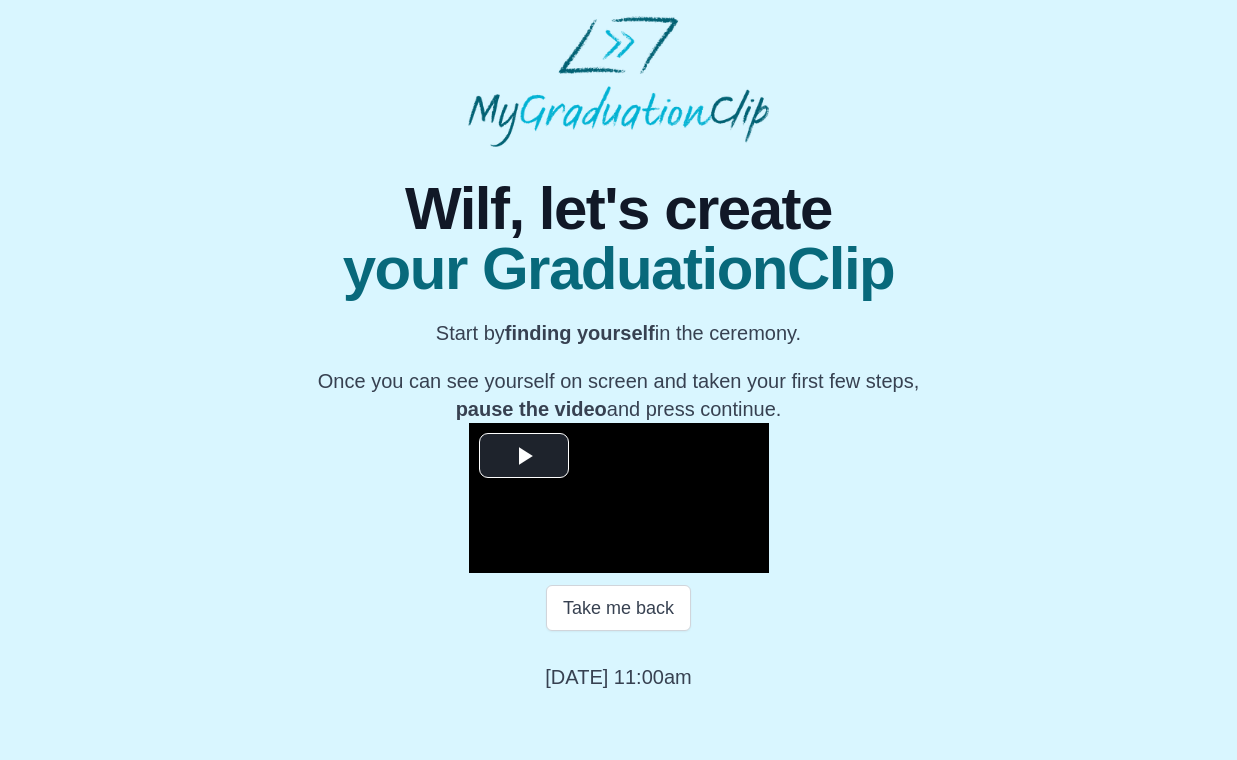 scroll, scrollTop: 145, scrollLeft: 0, axis: vertical 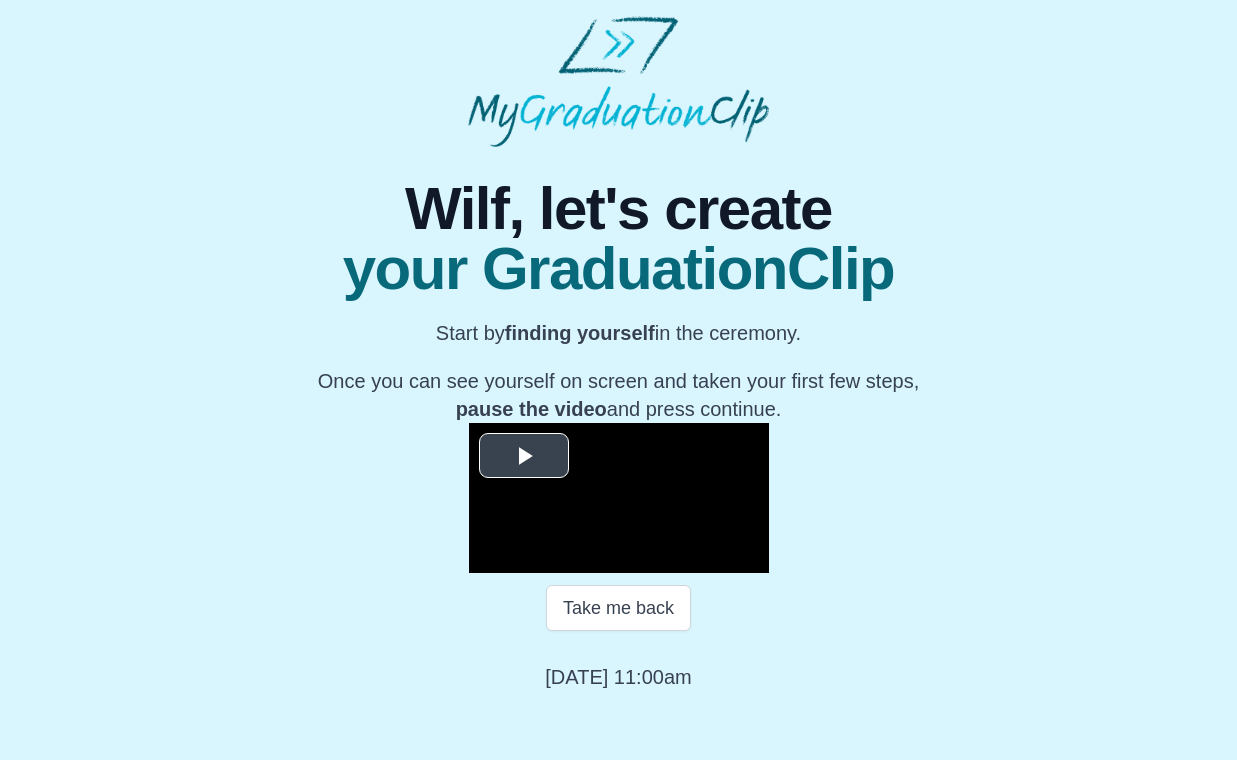 click at bounding box center (524, 456) 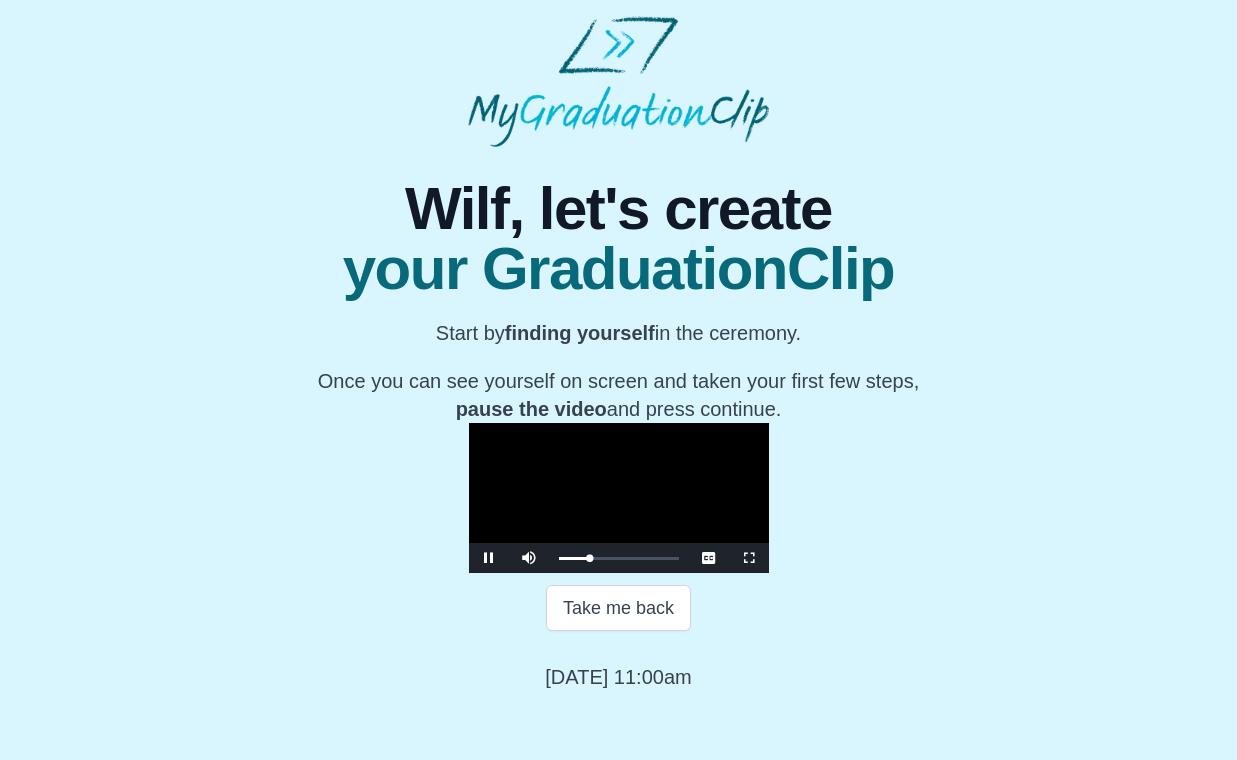 click at bounding box center [749, 558] 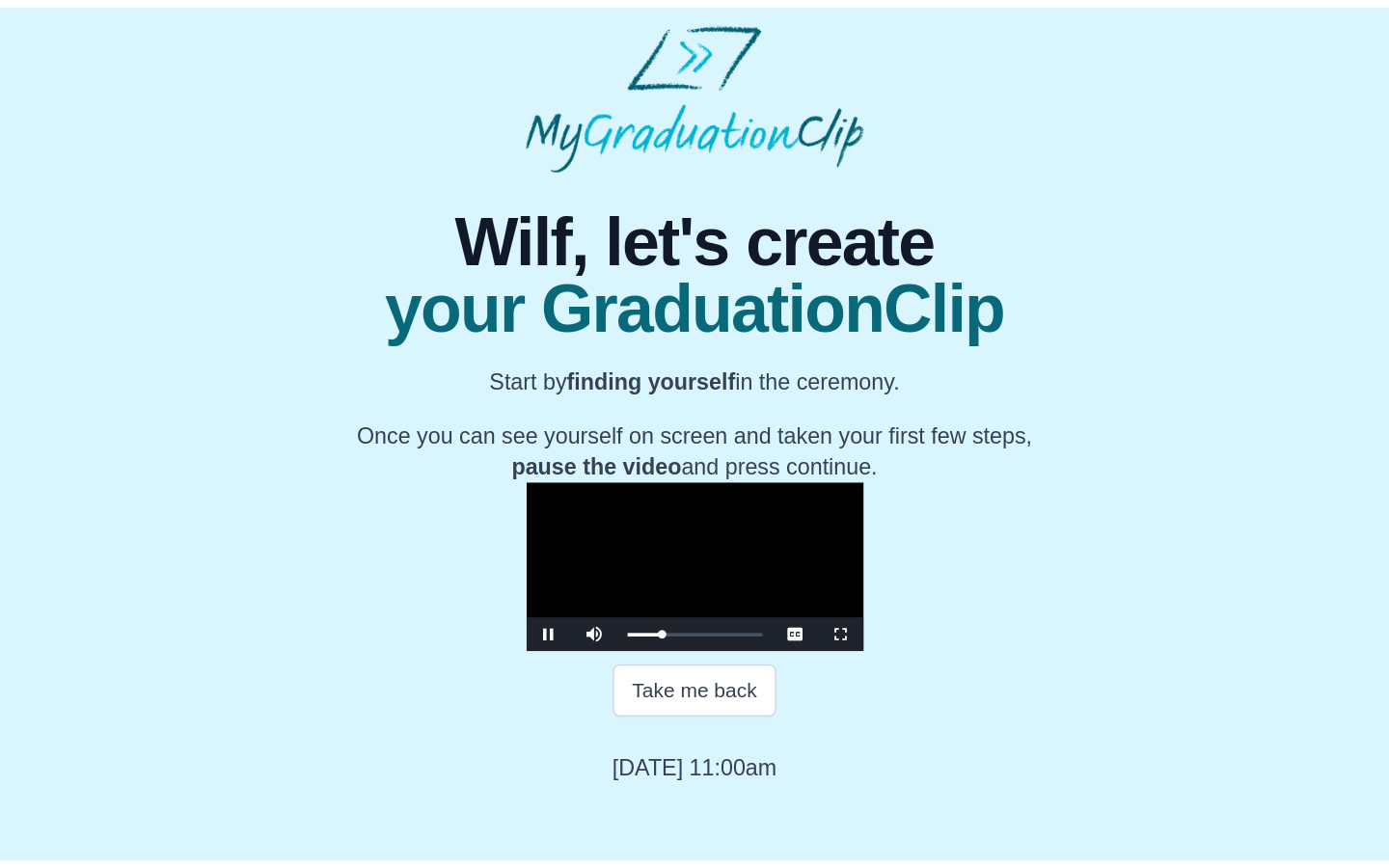 scroll, scrollTop: 0, scrollLeft: 0, axis: both 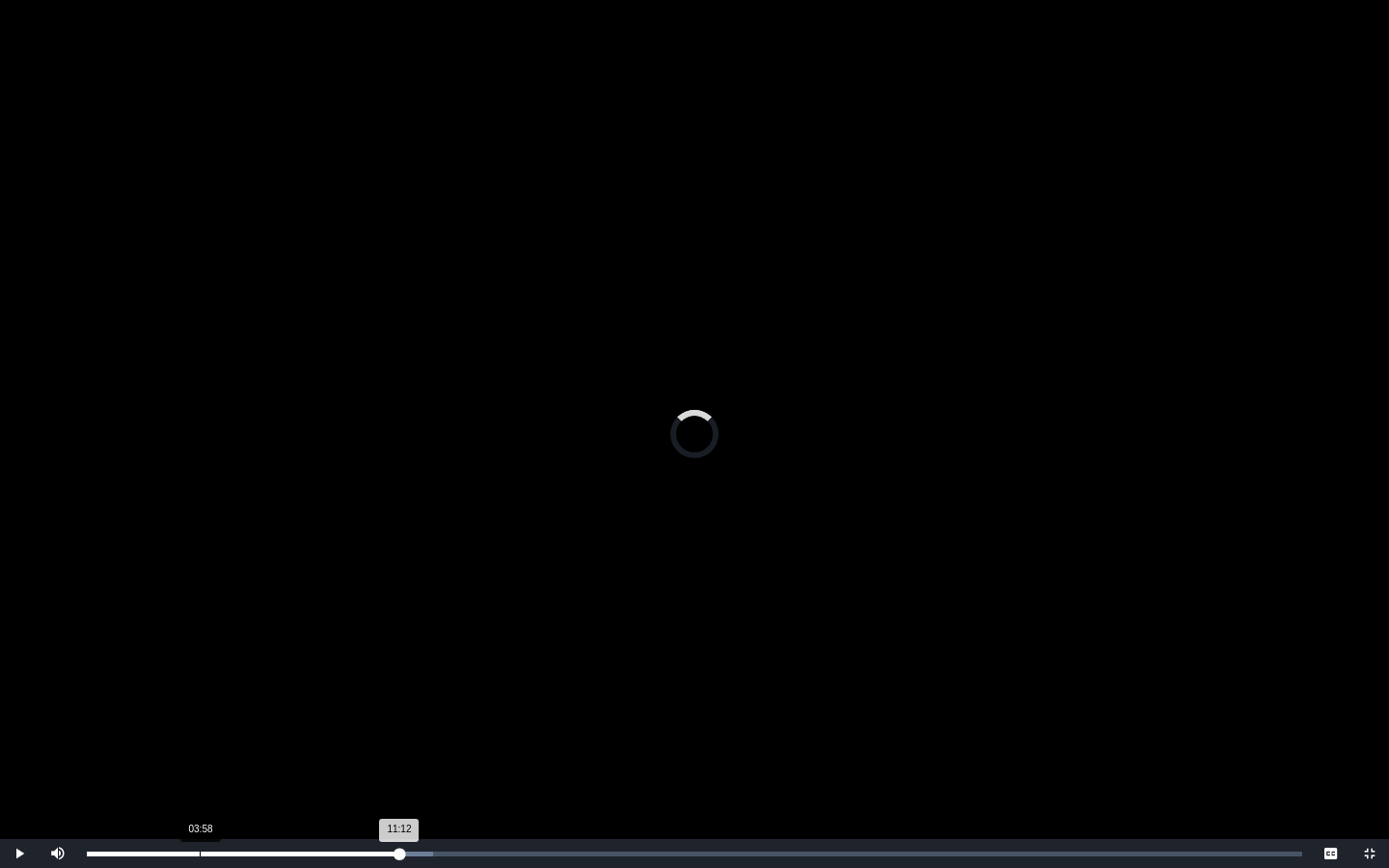 drag, startPoint x: 405, startPoint y: 855, endPoint x: 192, endPoint y: 855, distance: 213 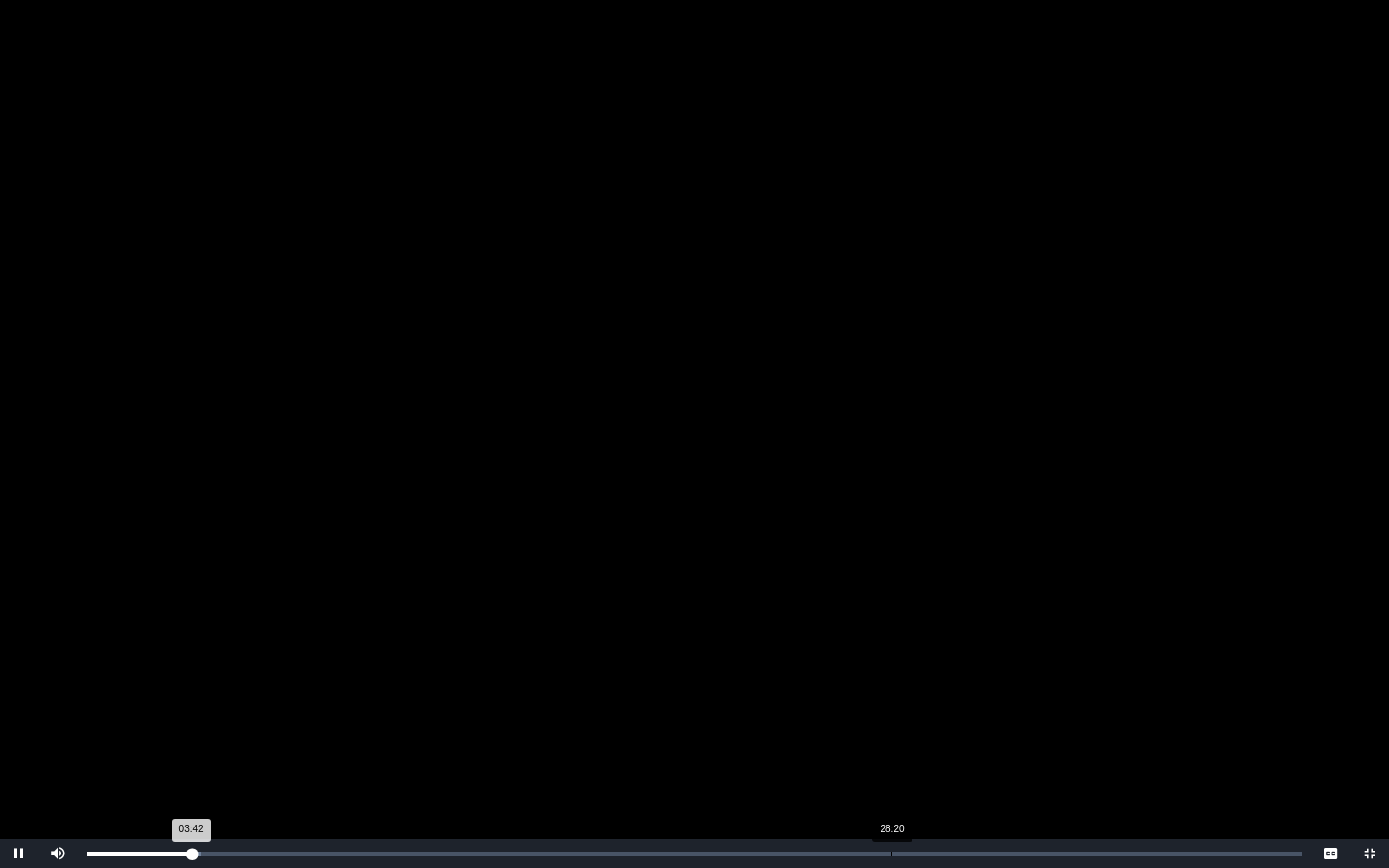 click on "28:20" at bounding box center (891, 854) 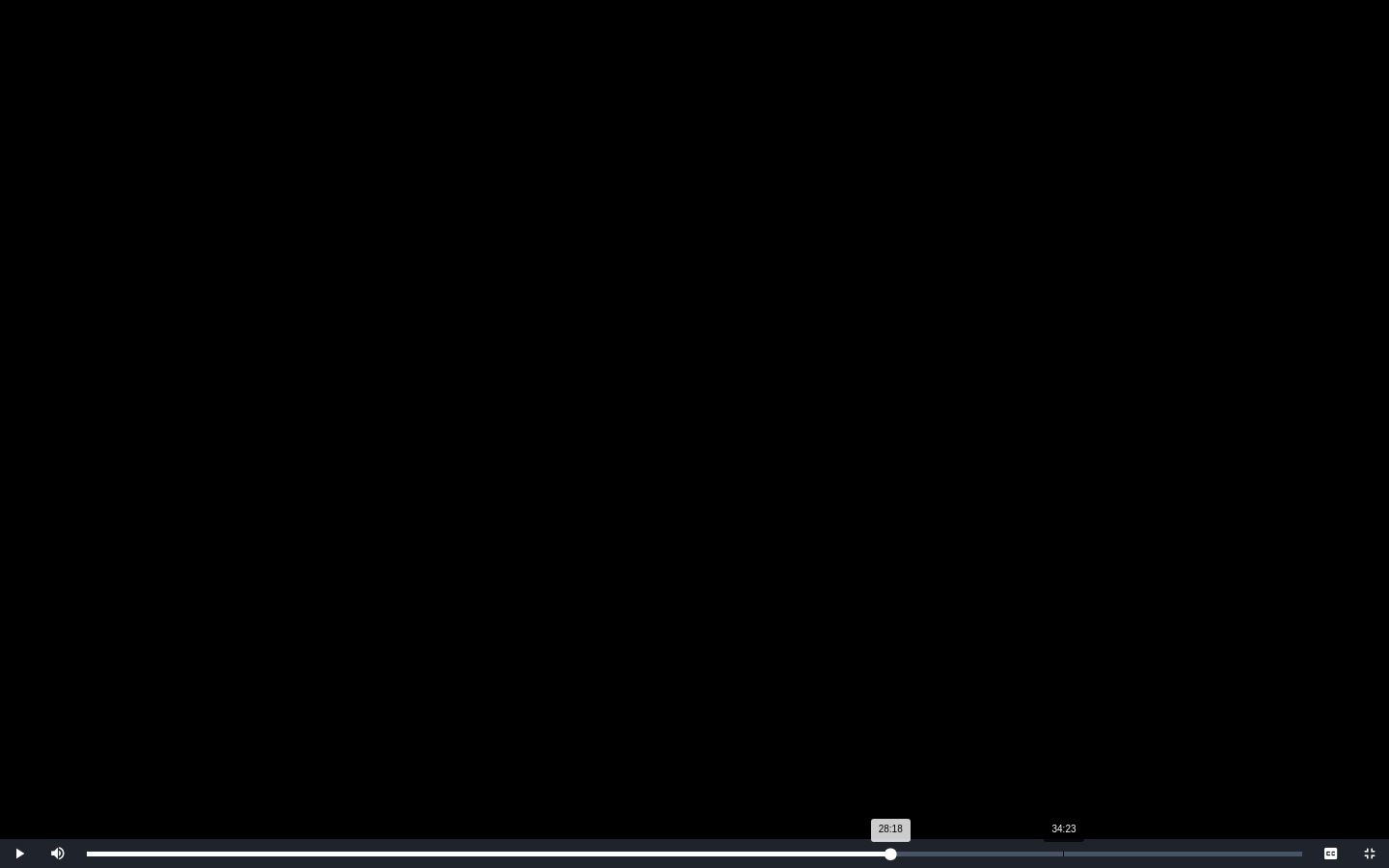 click on "Loaded : 0% 34:23 28:18 Progress : 0%" at bounding box center [694, 854] 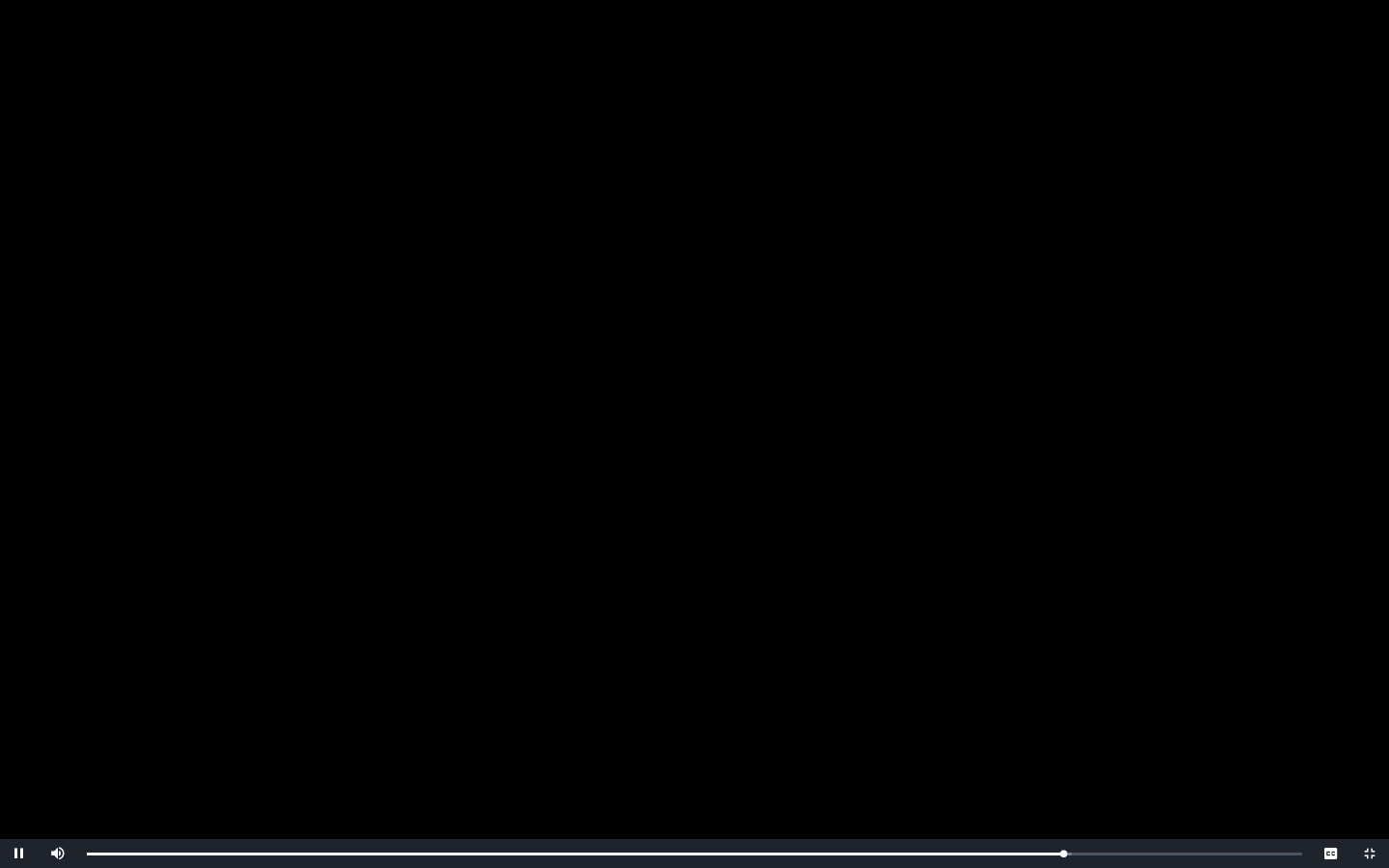 click at bounding box center [1370, 854] 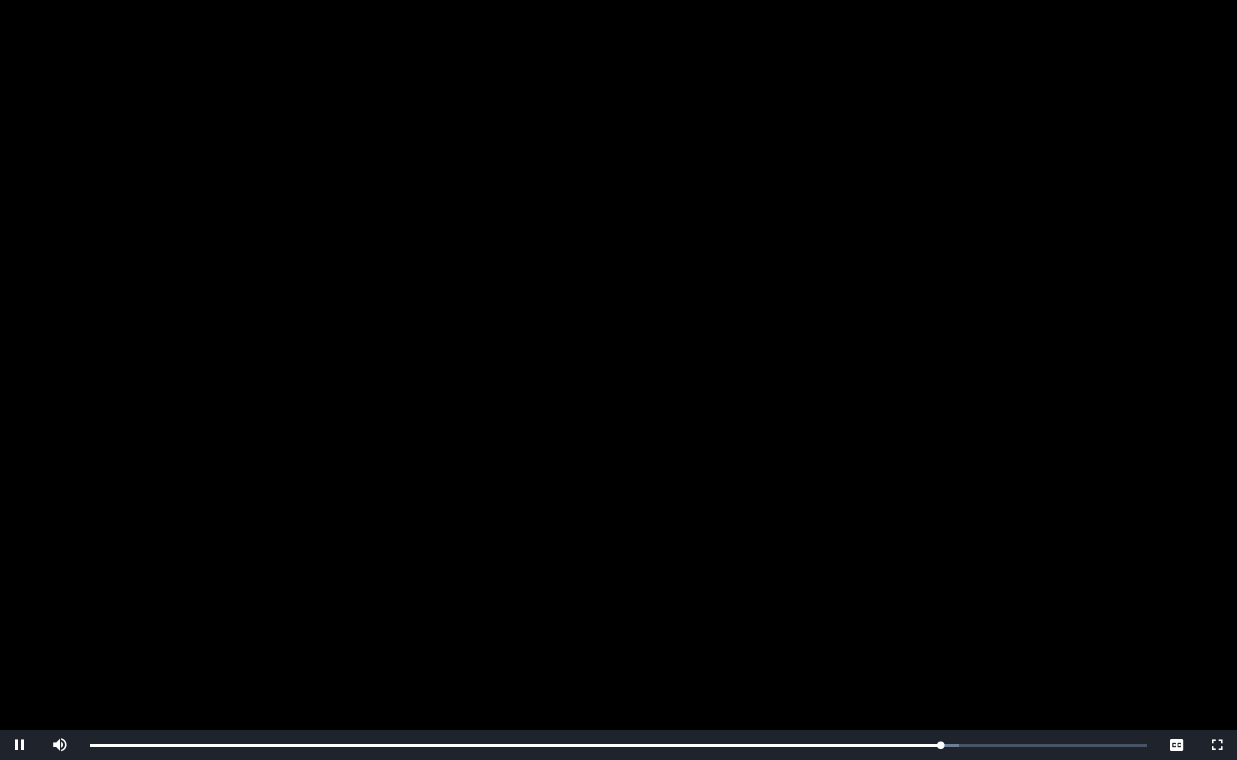 scroll, scrollTop: 215, scrollLeft: 0, axis: vertical 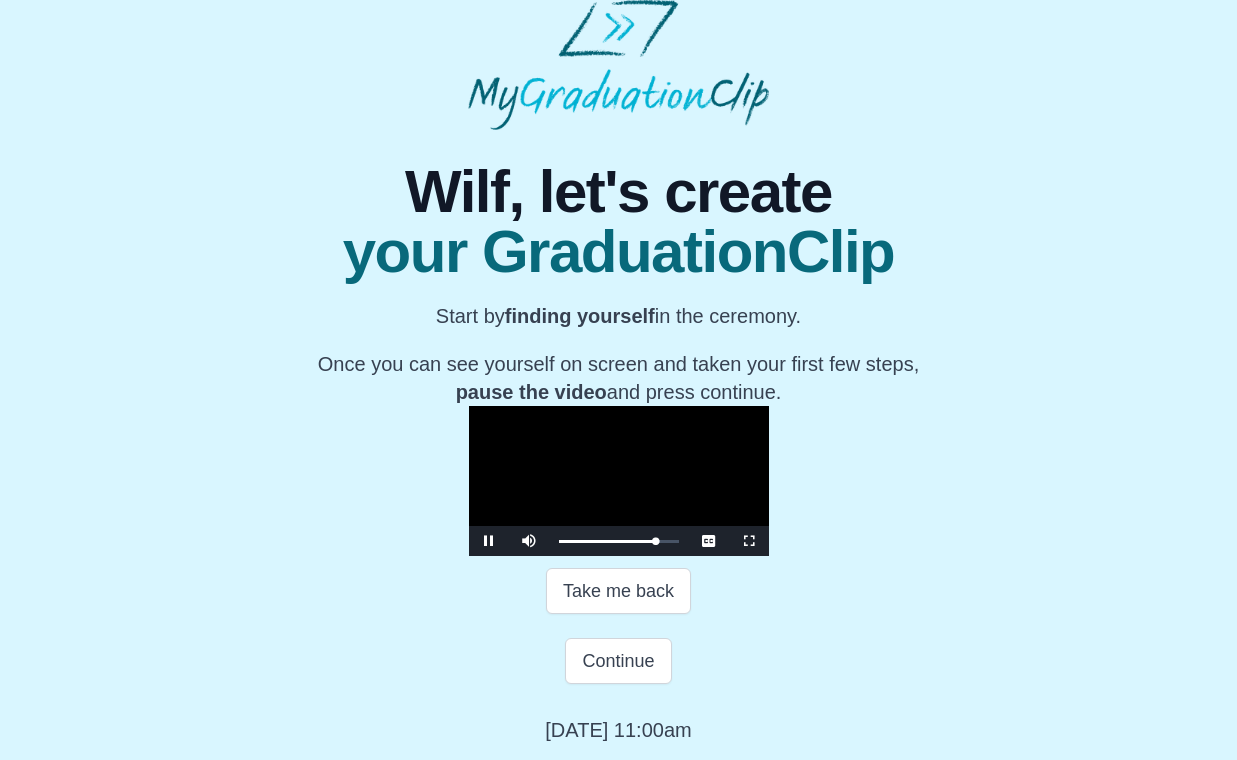 click on "**********" at bounding box center (618, 437) 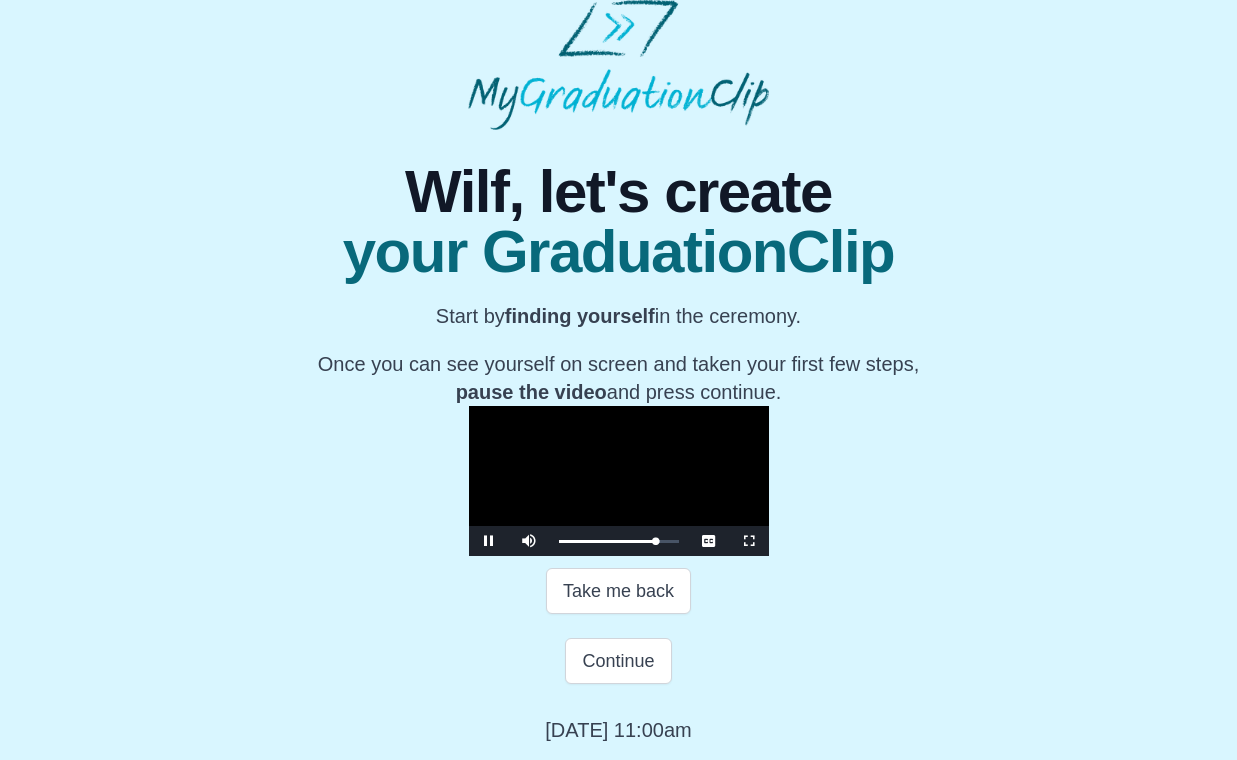 click at bounding box center [749, 541] 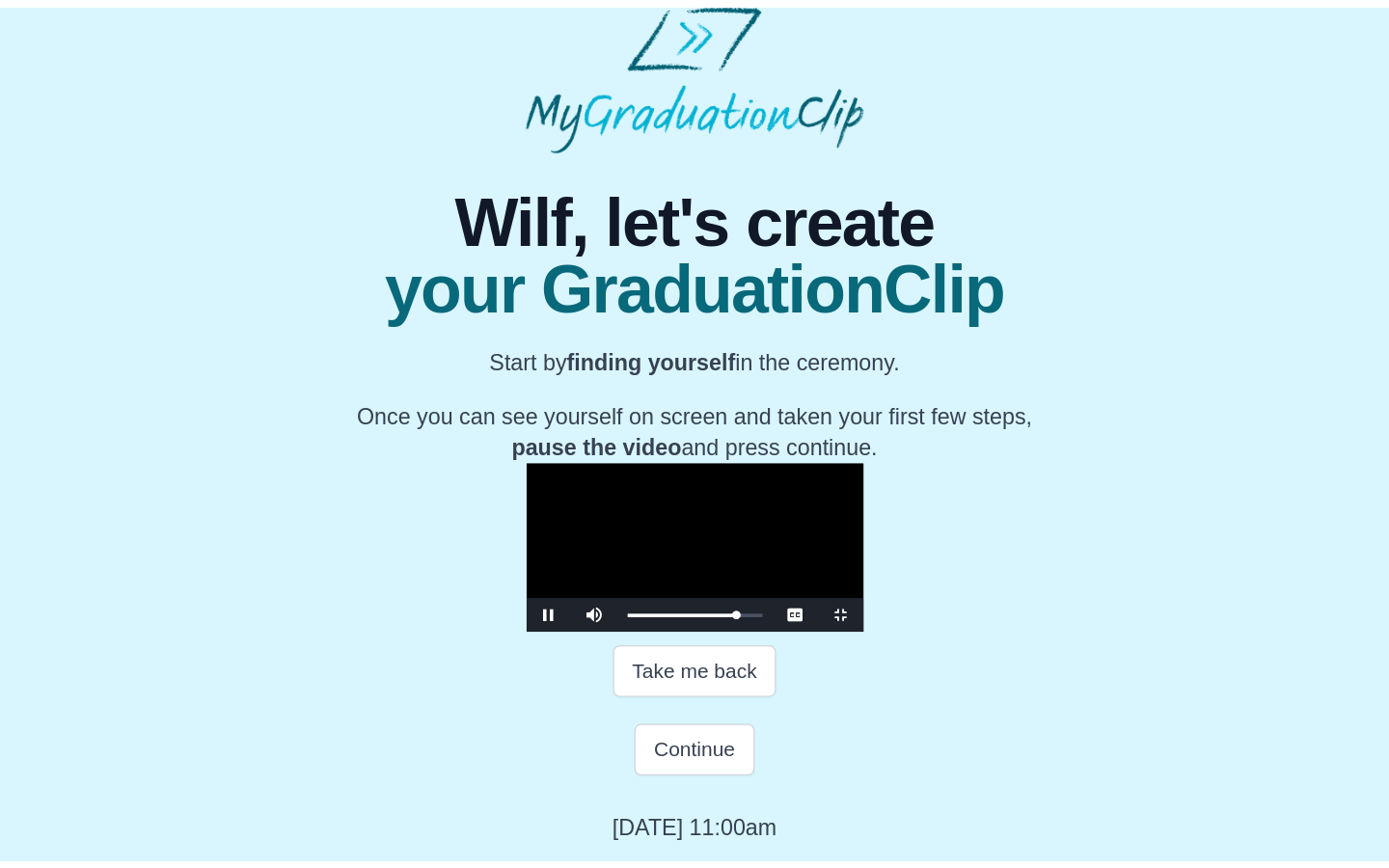 scroll, scrollTop: 0, scrollLeft: 0, axis: both 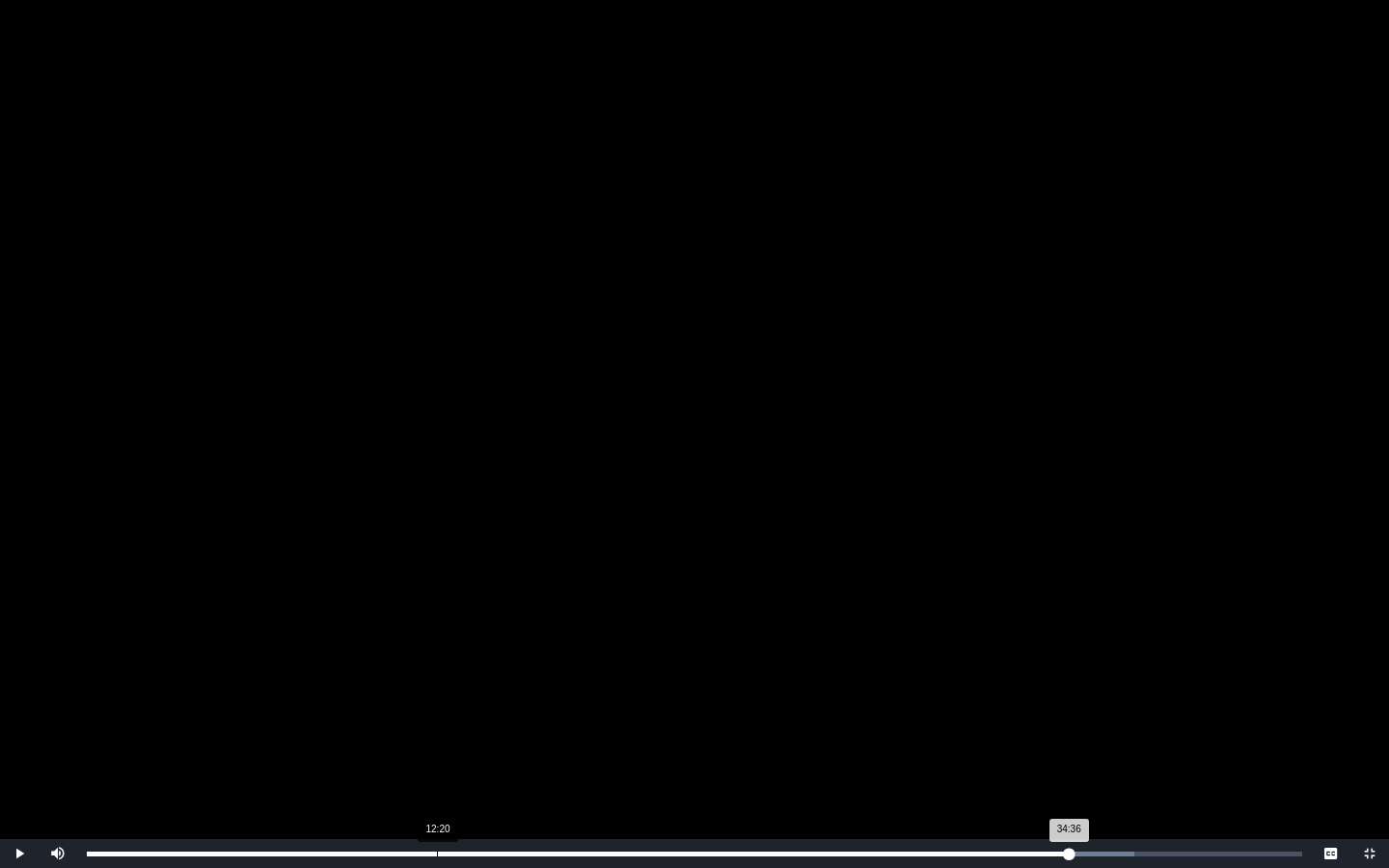 click on "Loaded : 0% 12:20 34:36 Progress : 0%" at bounding box center [694, 854] 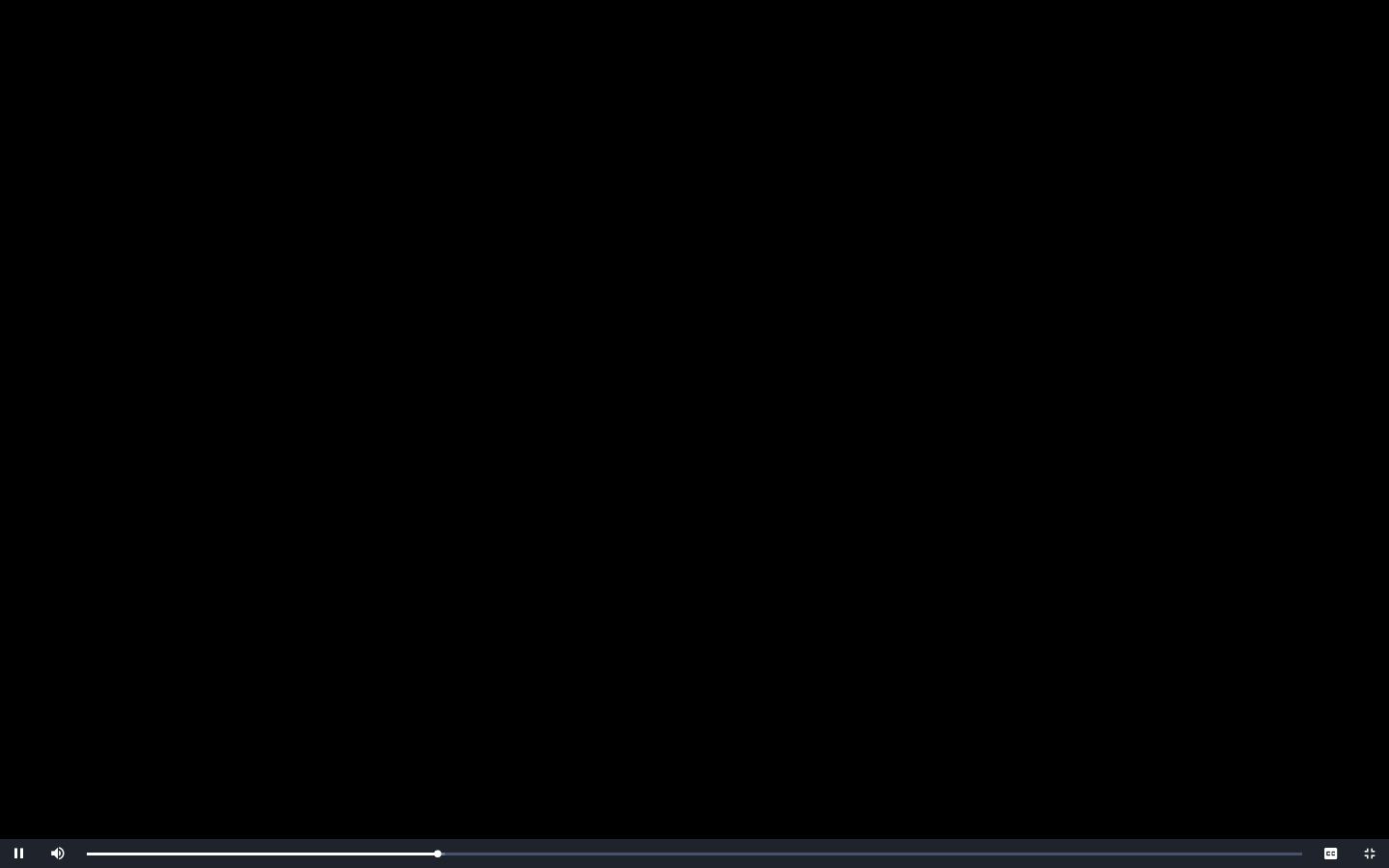 click at bounding box center (1370, 854) 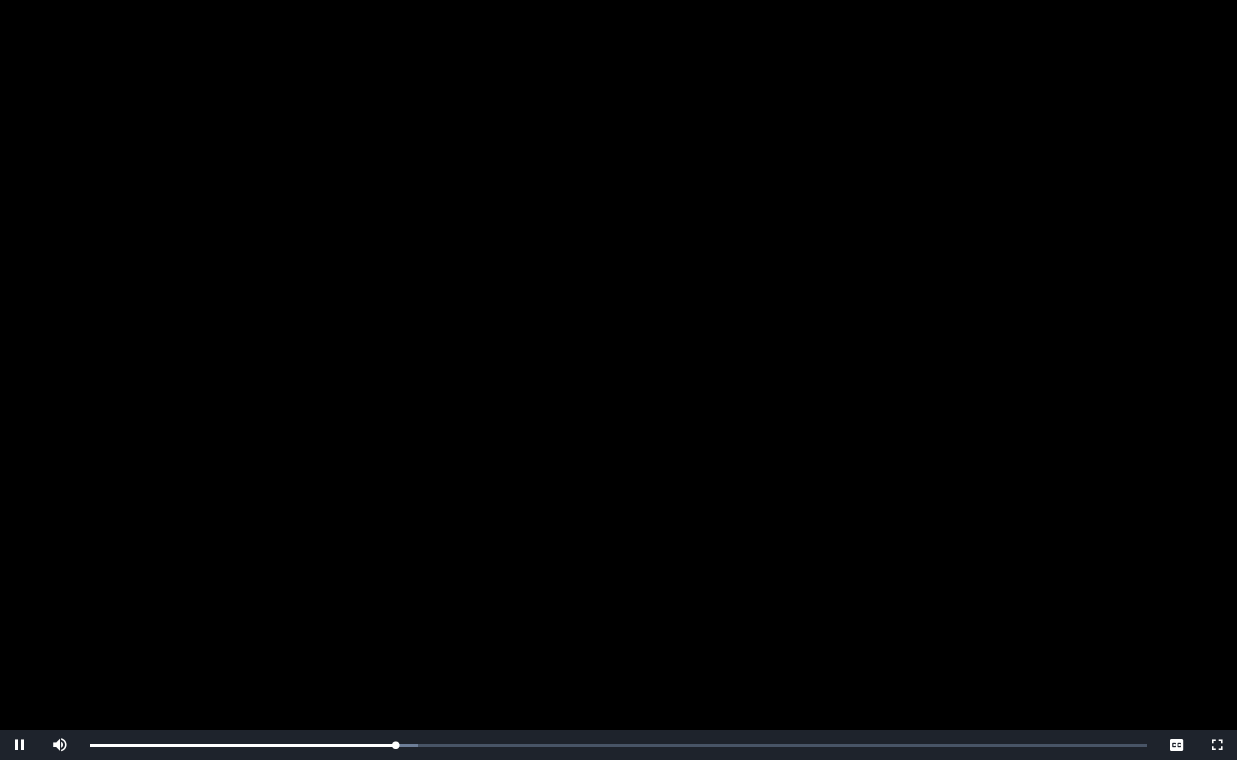scroll, scrollTop: 215, scrollLeft: 0, axis: vertical 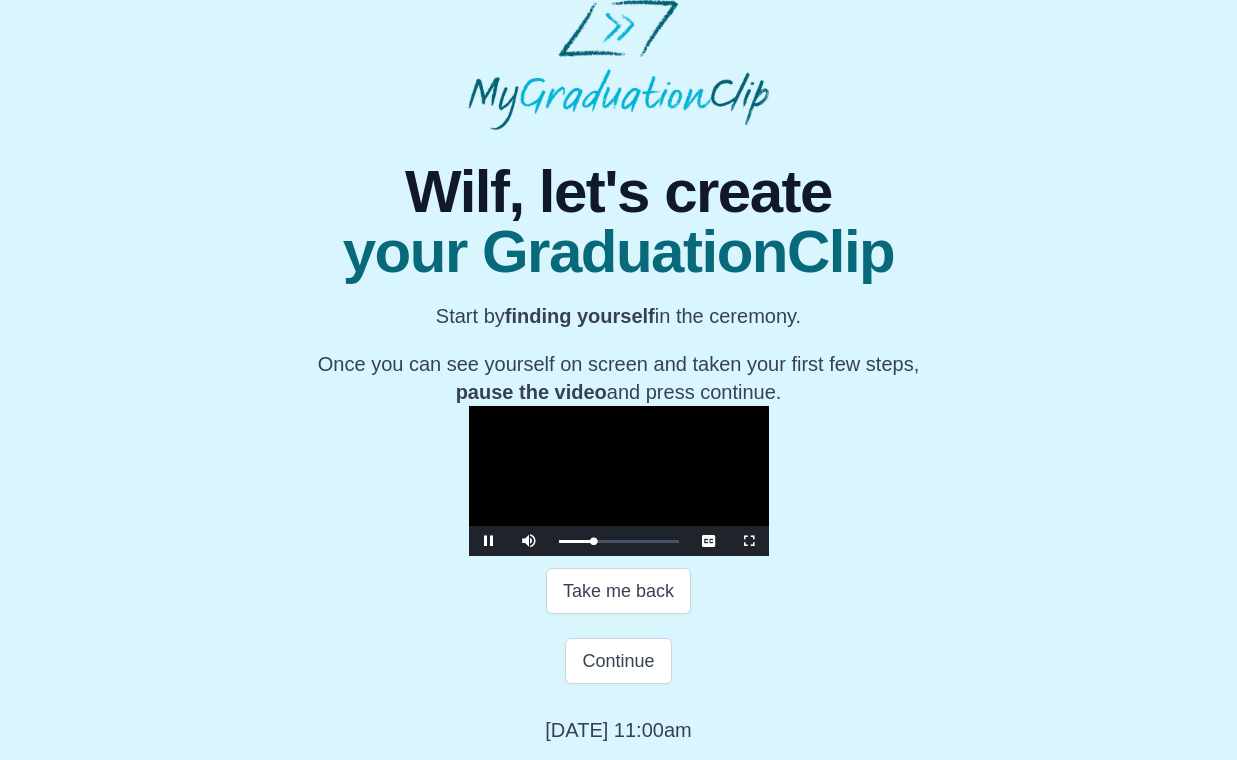 click at bounding box center [749, 541] 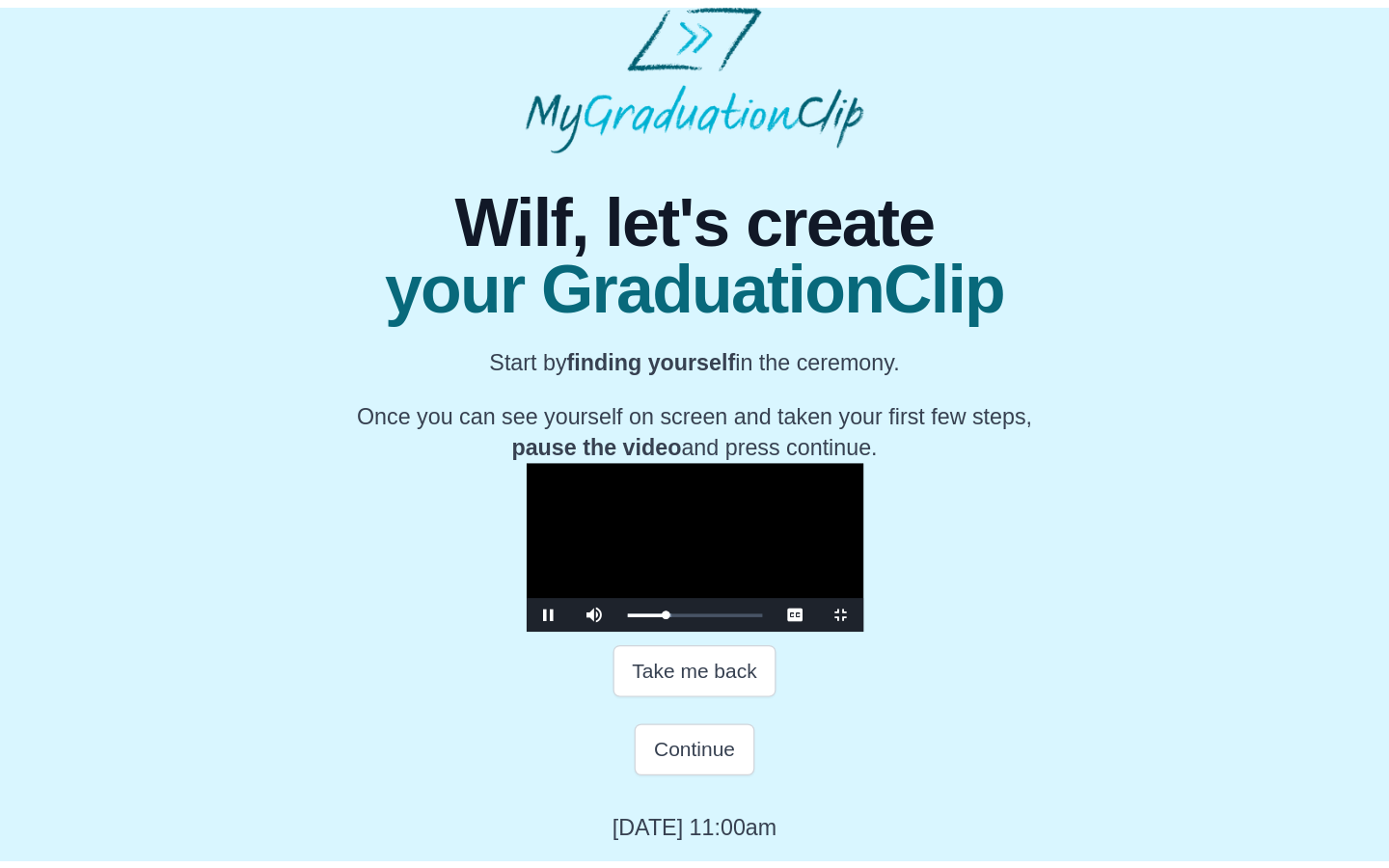 scroll, scrollTop: 0, scrollLeft: 0, axis: both 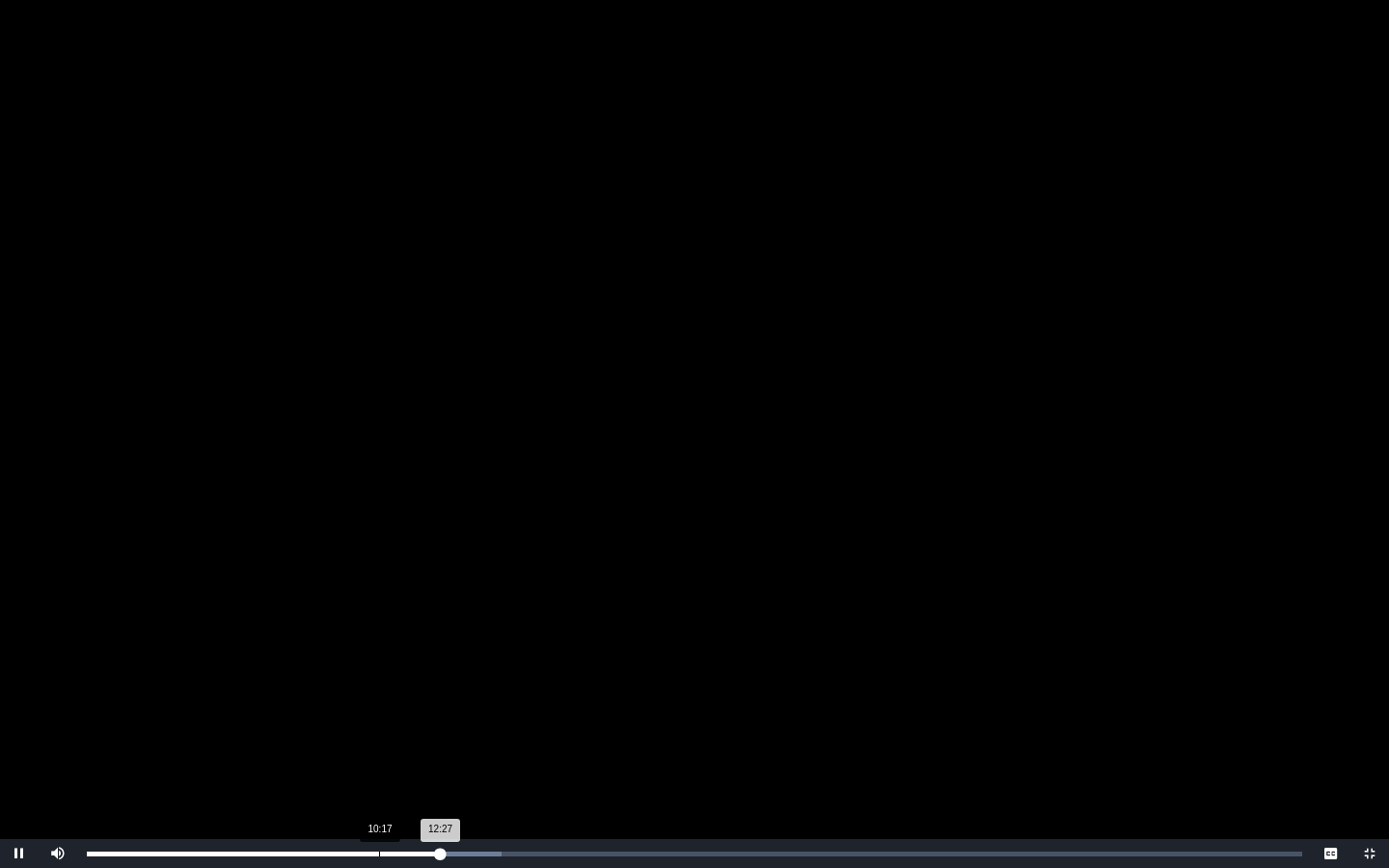 click on "Loaded : 0% 10:17 12:27 Progress : 0%" at bounding box center [694, 854] 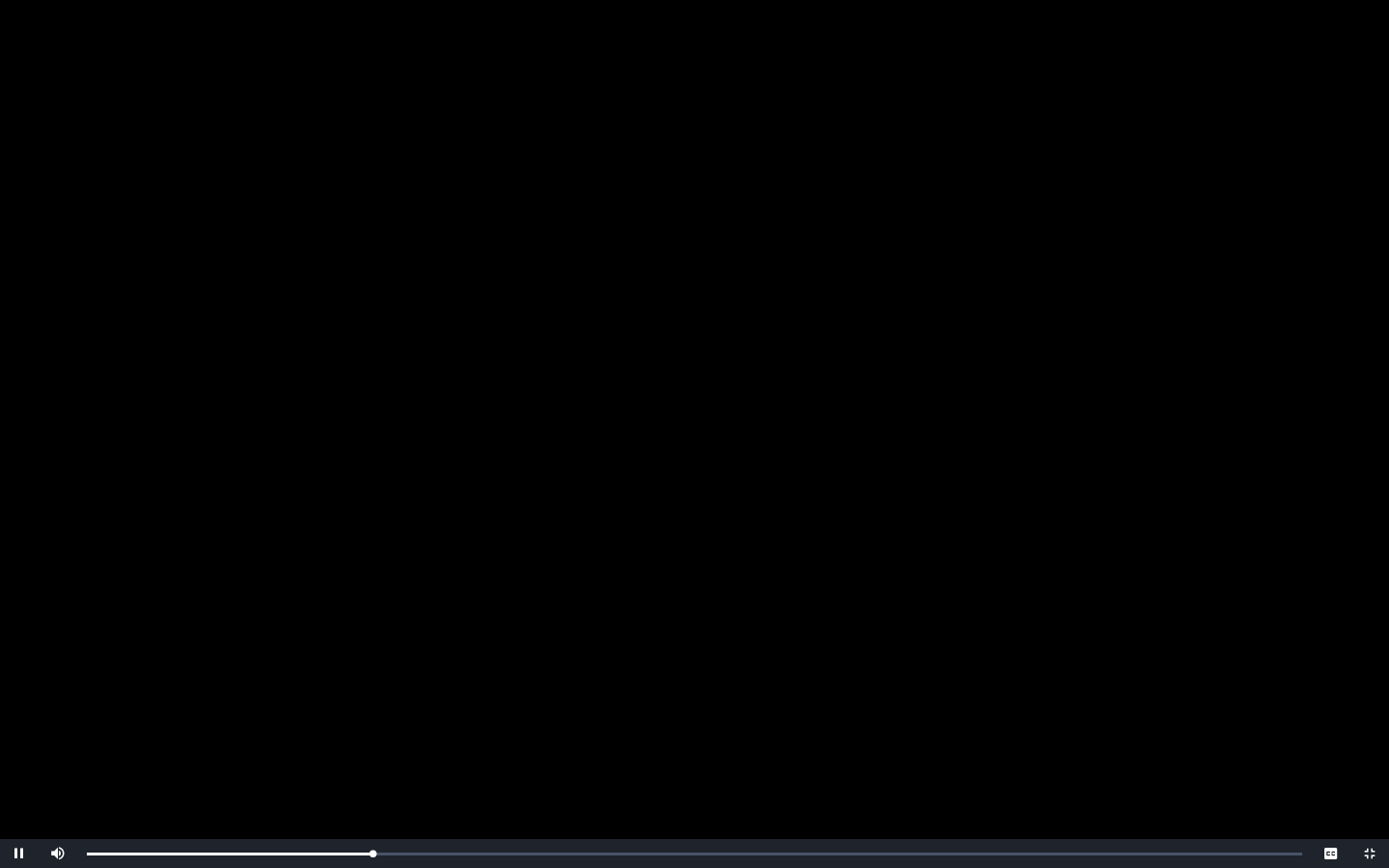 click at bounding box center [1370, 854] 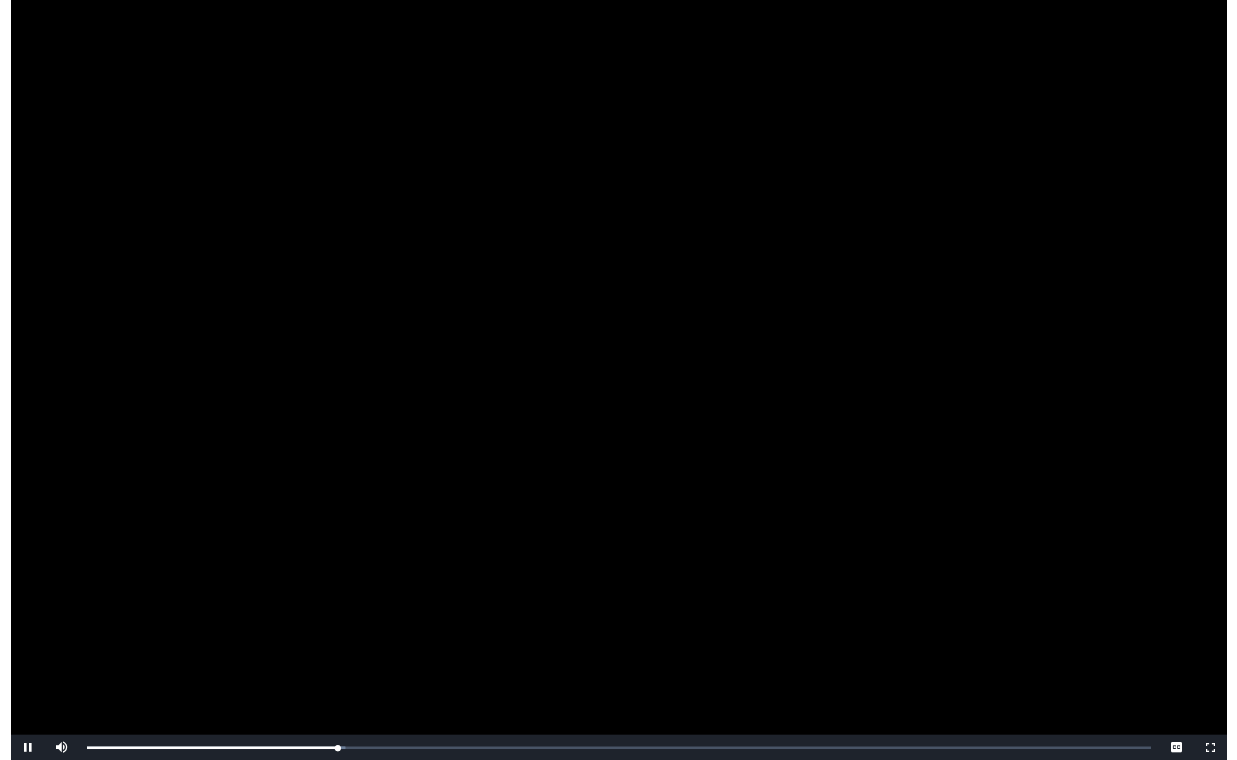 scroll, scrollTop: 210, scrollLeft: 0, axis: vertical 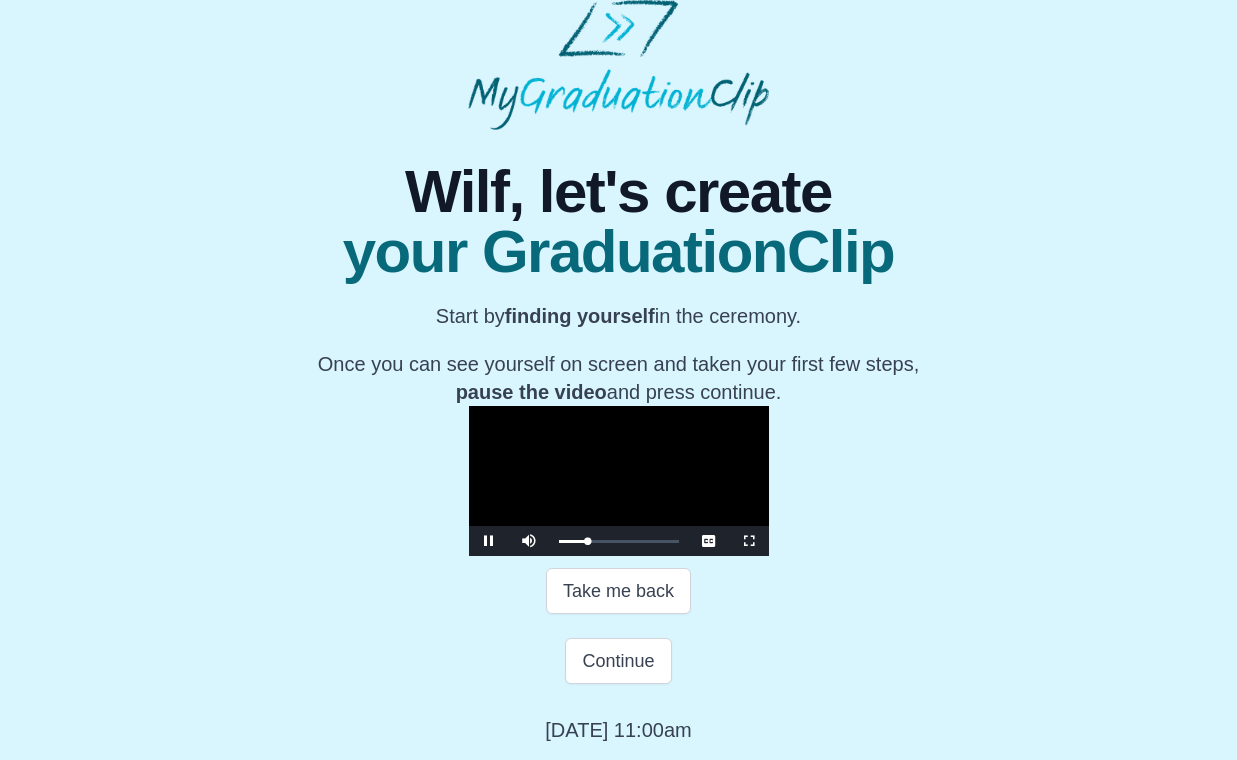 click at bounding box center [489, 541] 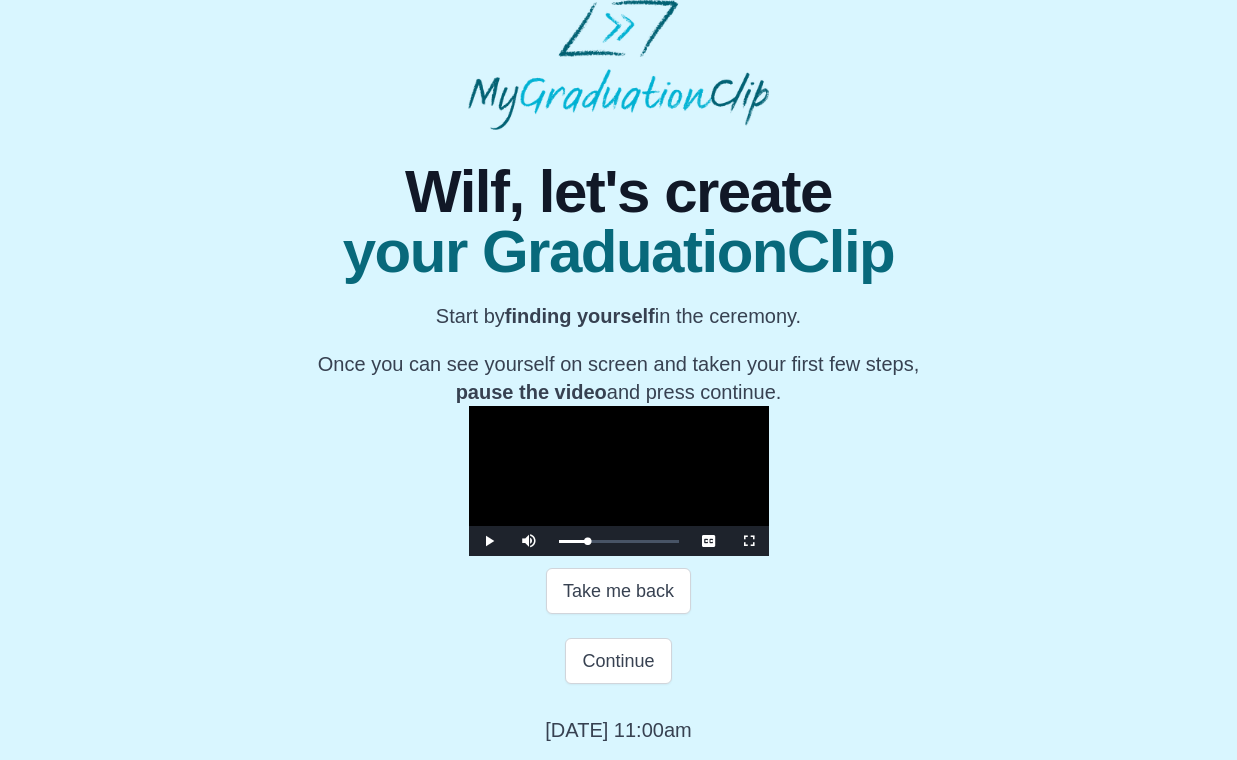 click at bounding box center (749, 541) 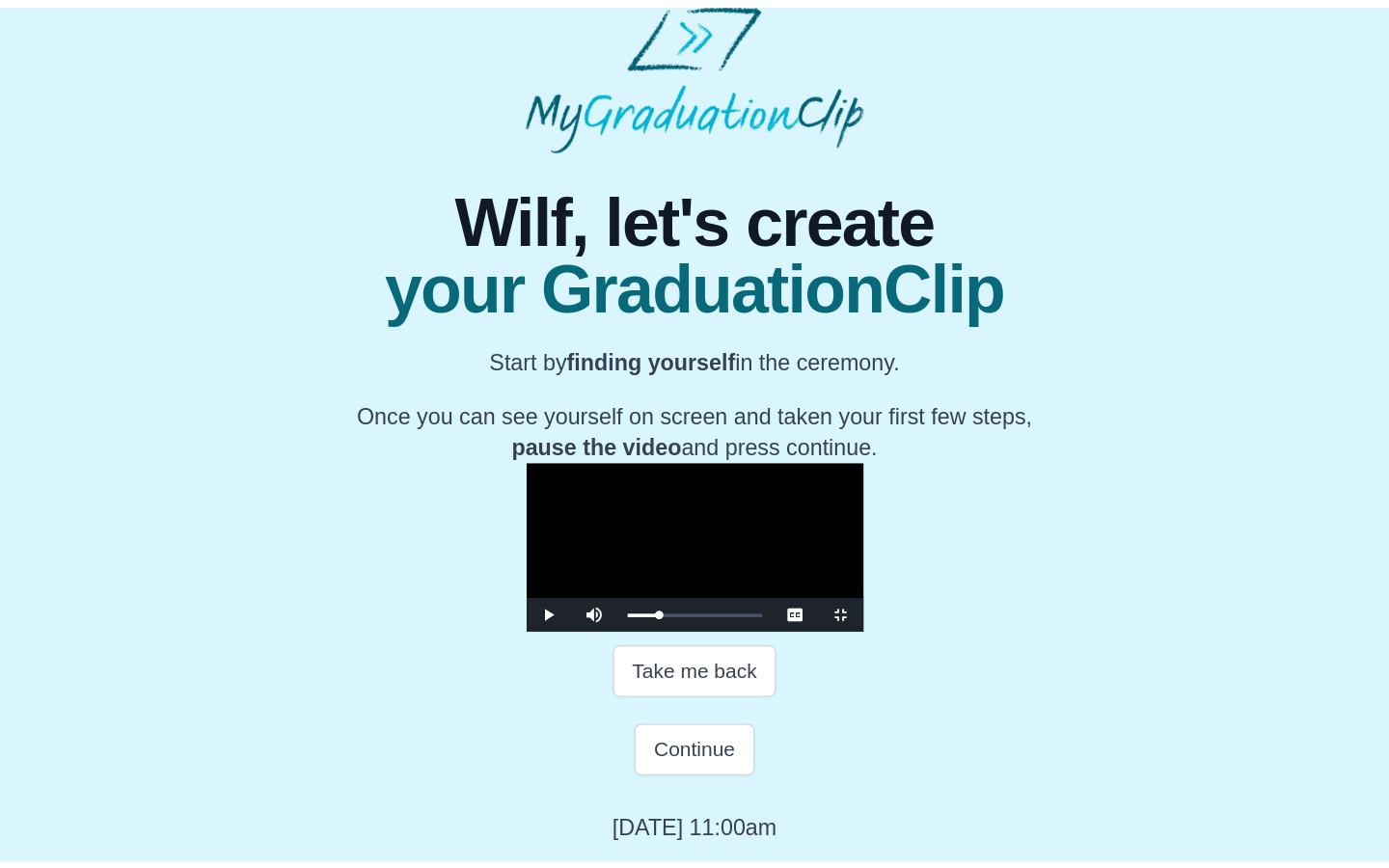 scroll, scrollTop: 0, scrollLeft: 0, axis: both 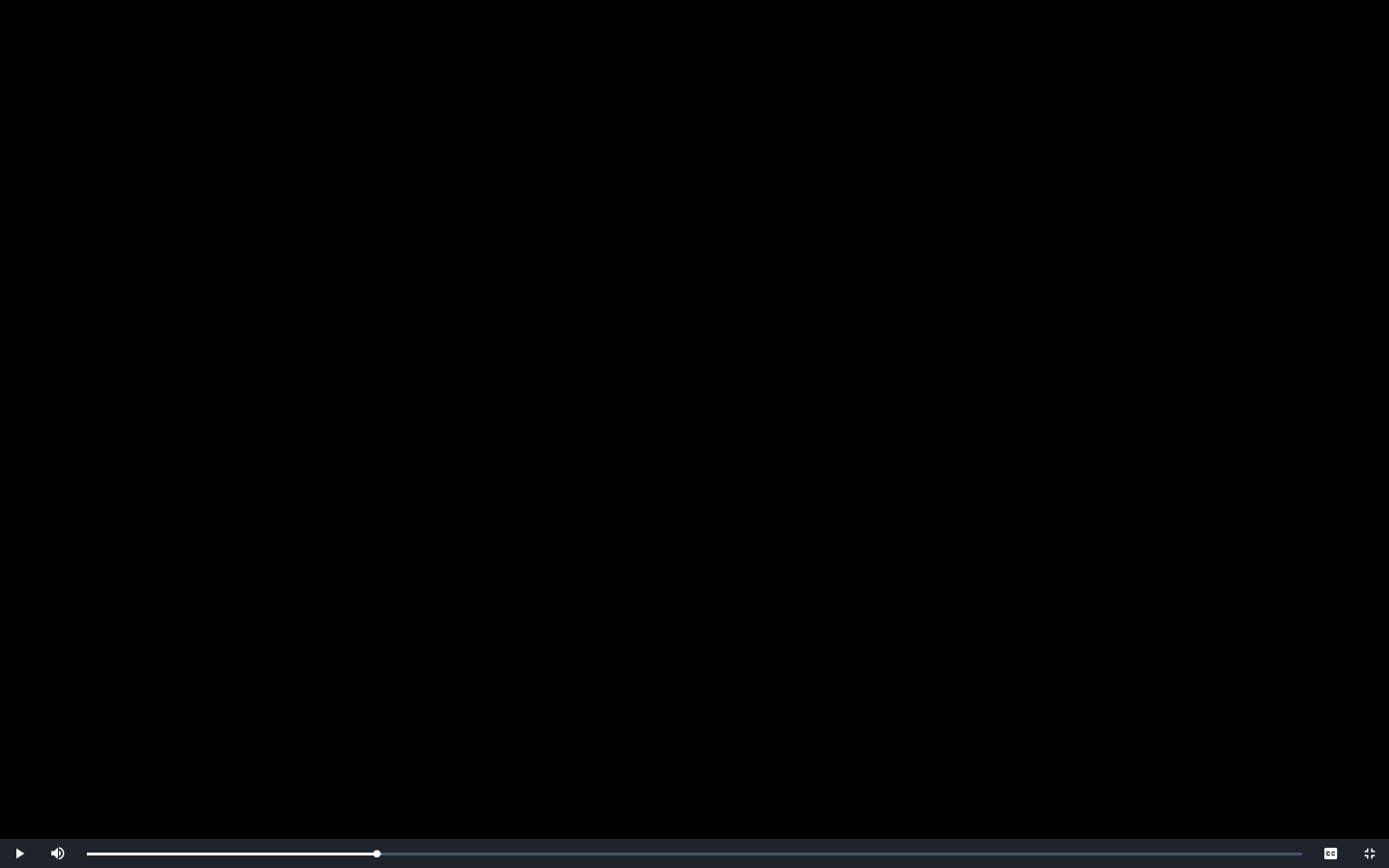 click at bounding box center (1370, 854) 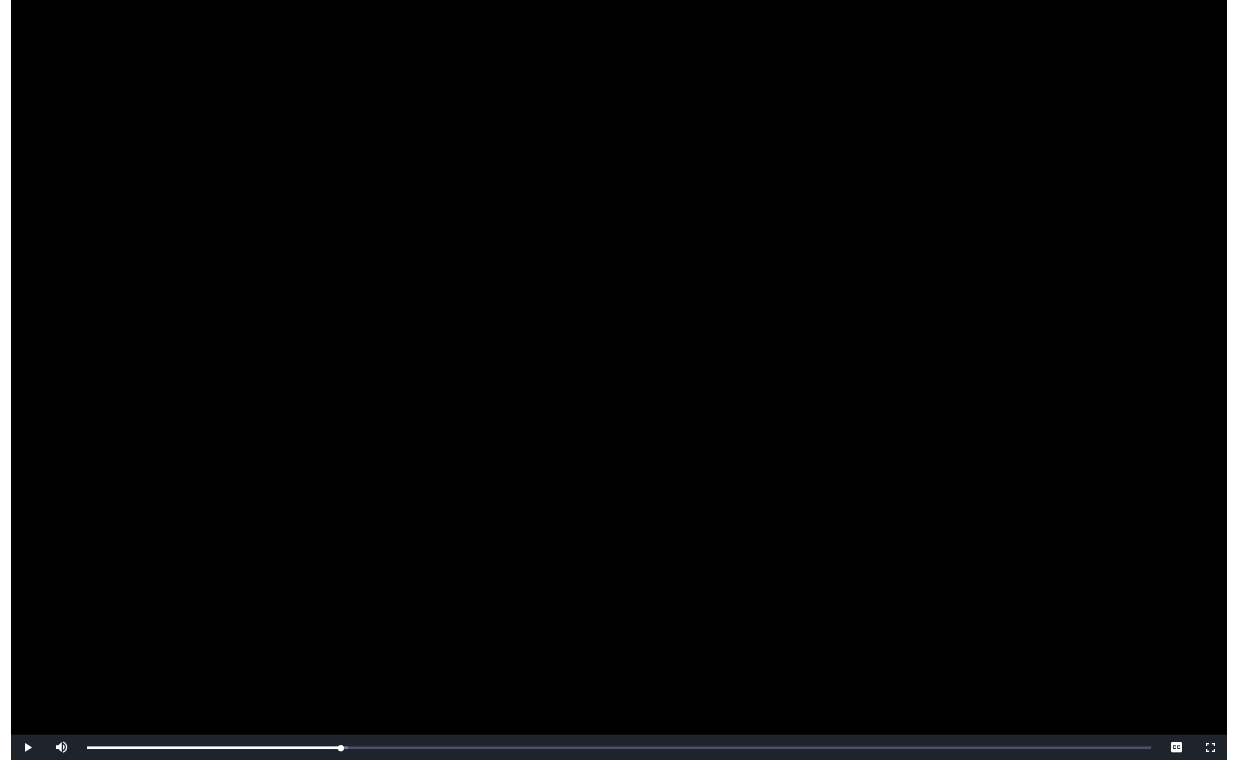 scroll, scrollTop: 210, scrollLeft: 0, axis: vertical 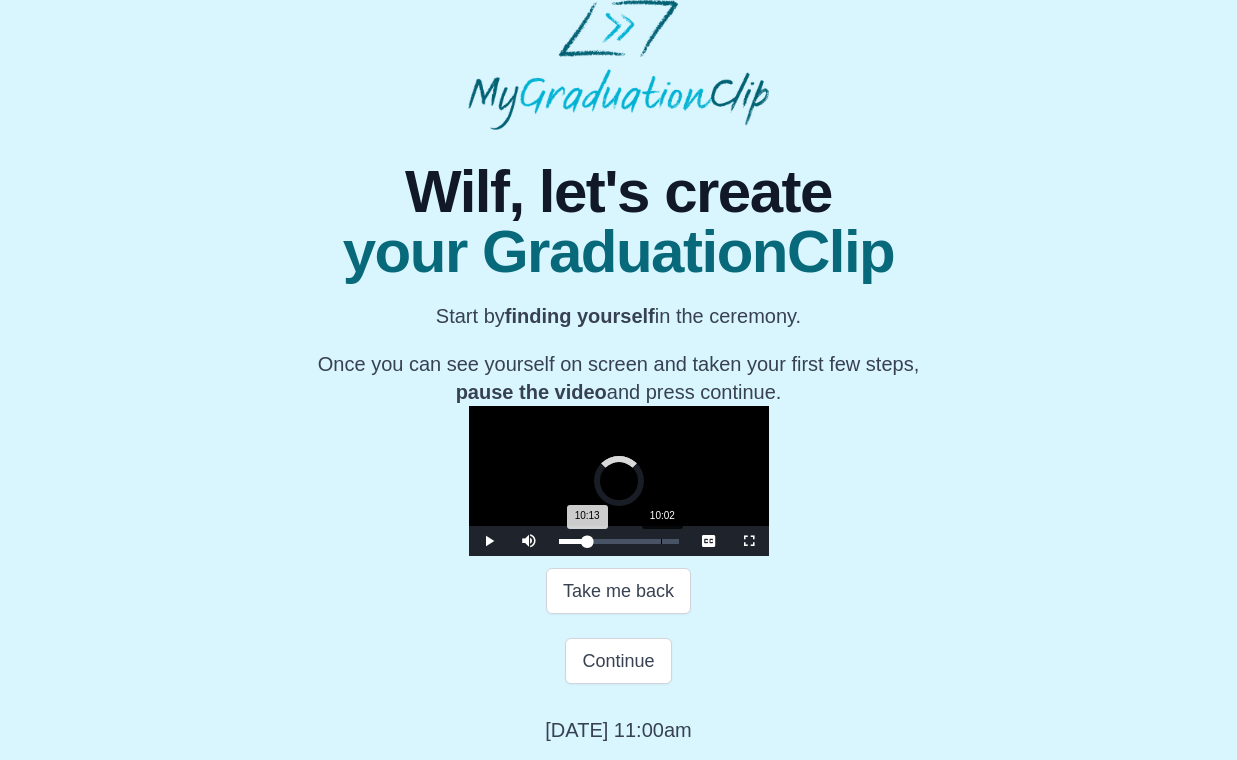 click on "10:13 Progress : 0%" at bounding box center (573, 541) 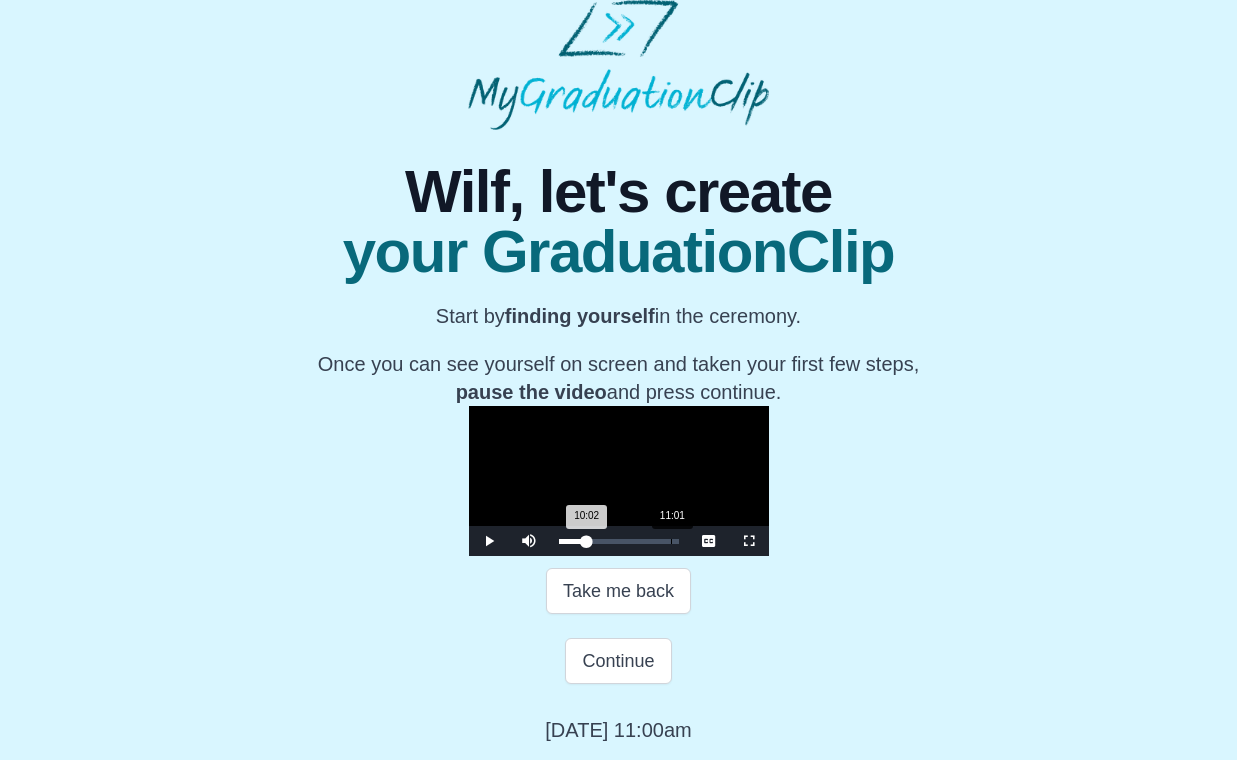 click on "11:01" at bounding box center [671, 541] 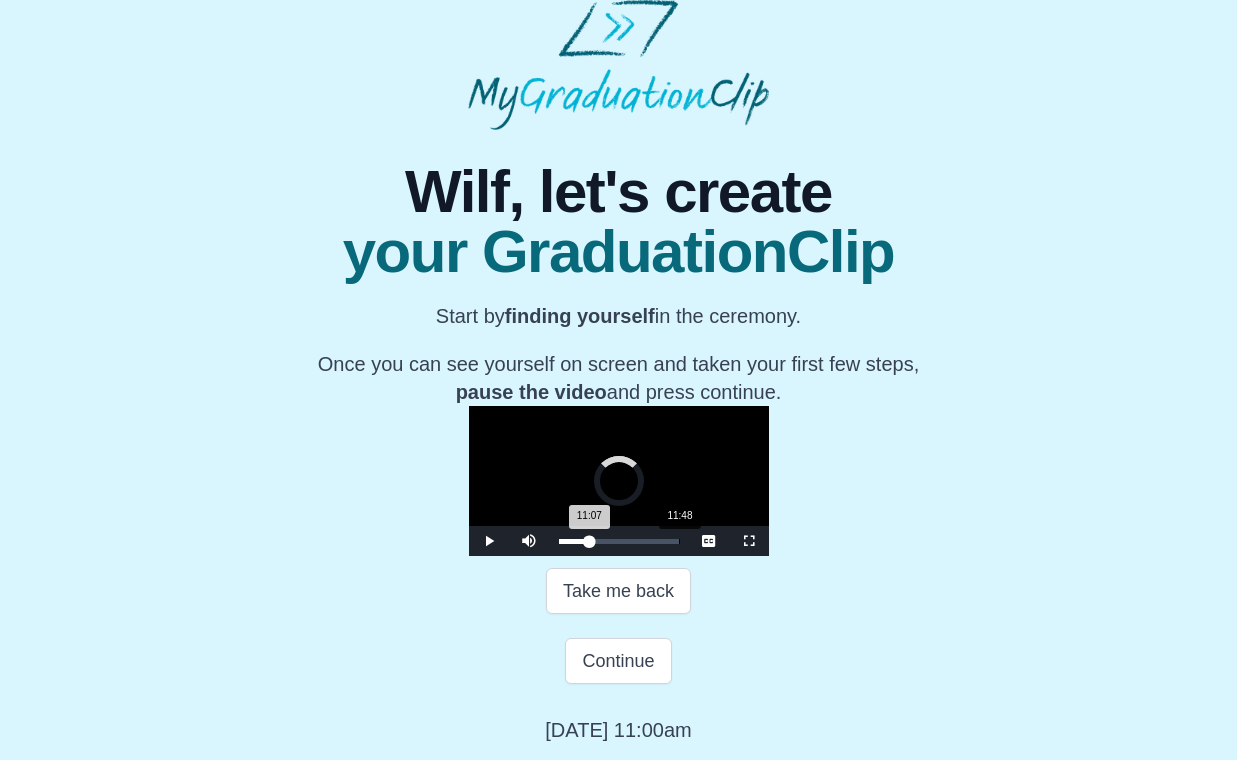click on "11:07 Progress : 0%" at bounding box center [574, 541] 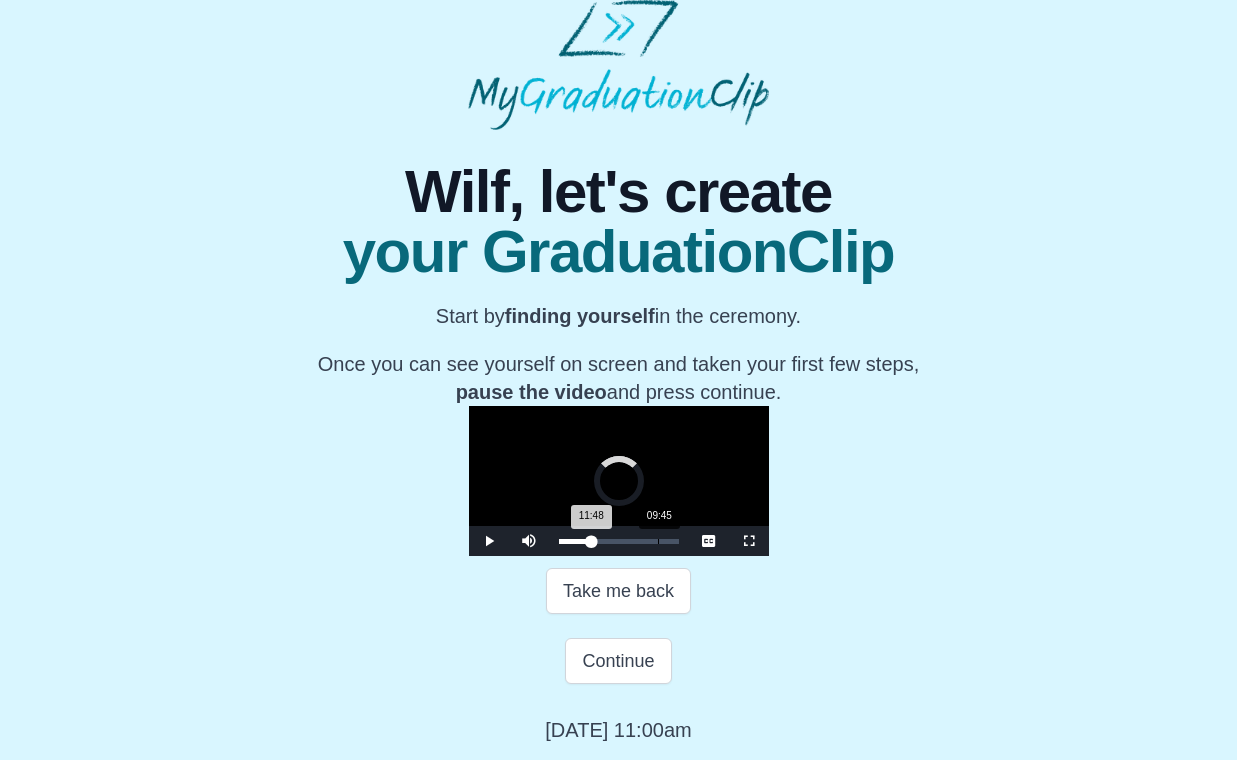 click on "11:48 Progress : 0%" at bounding box center (575, 541) 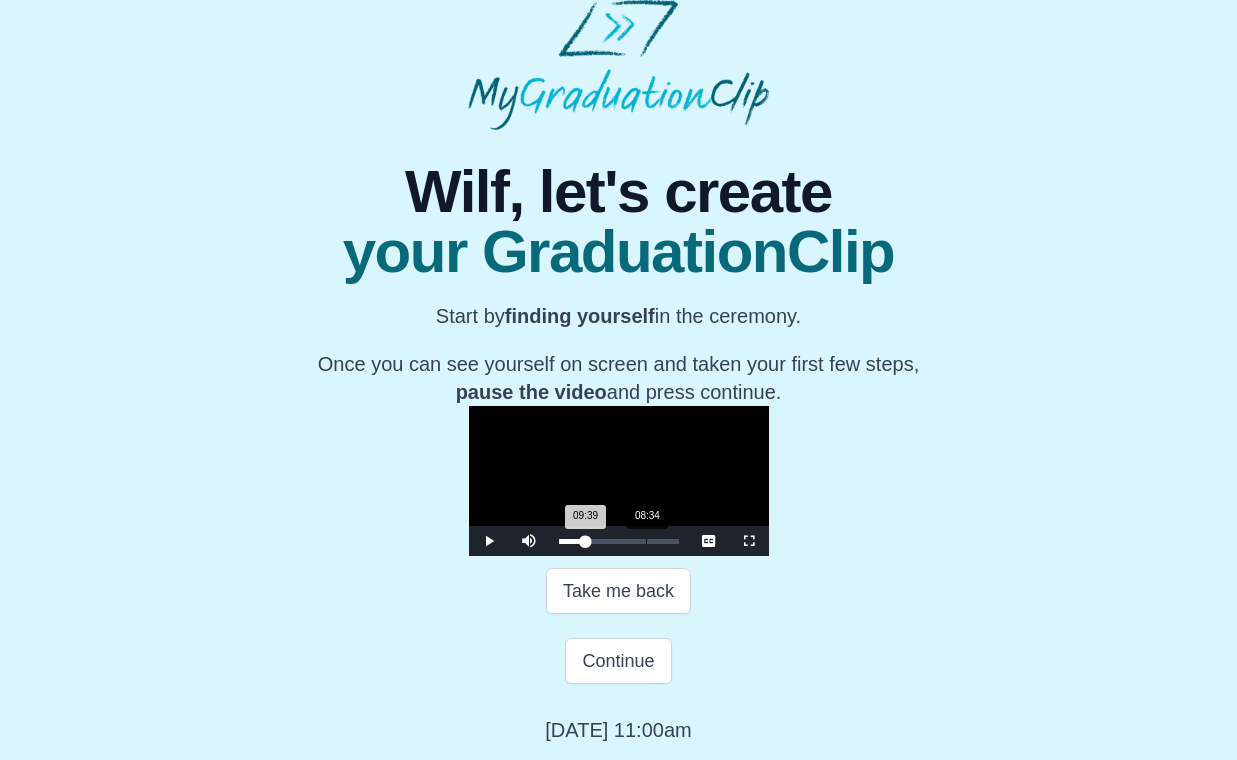 click on "08:34" at bounding box center [646, 541] 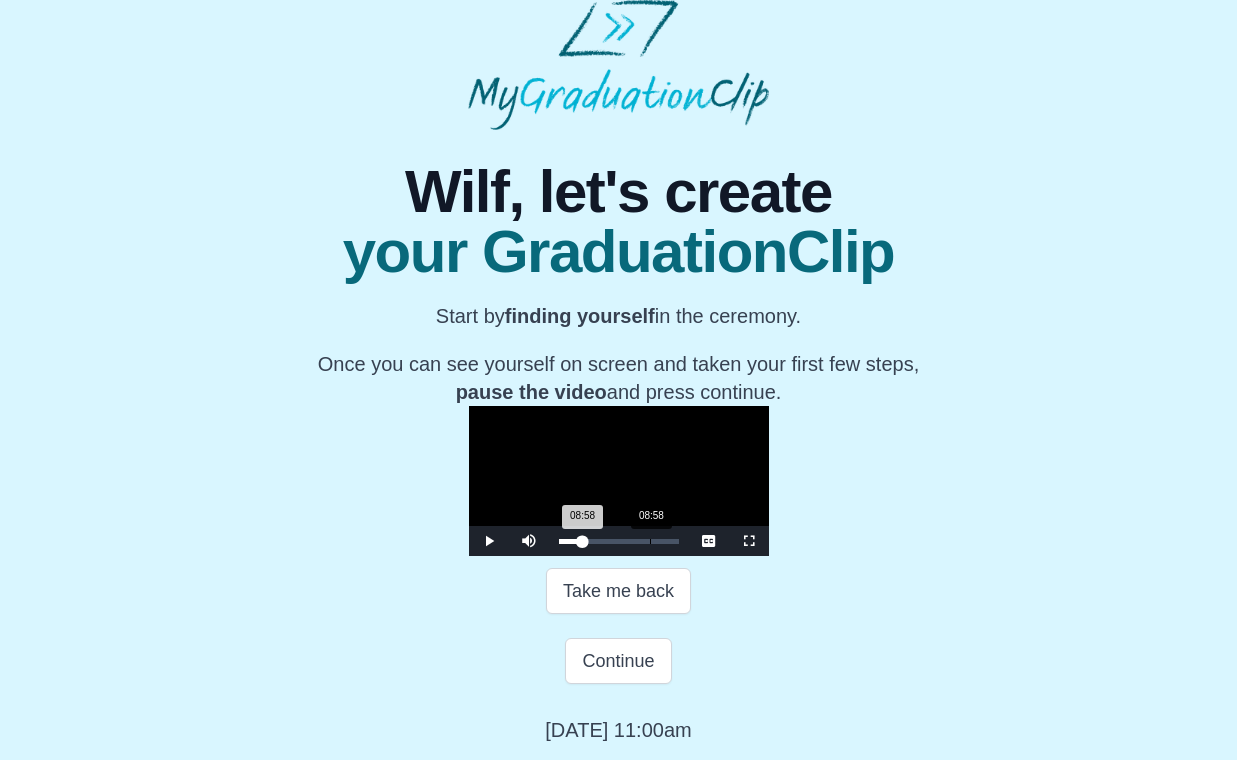 click on "08:58 Progress : 0%" at bounding box center [571, 541] 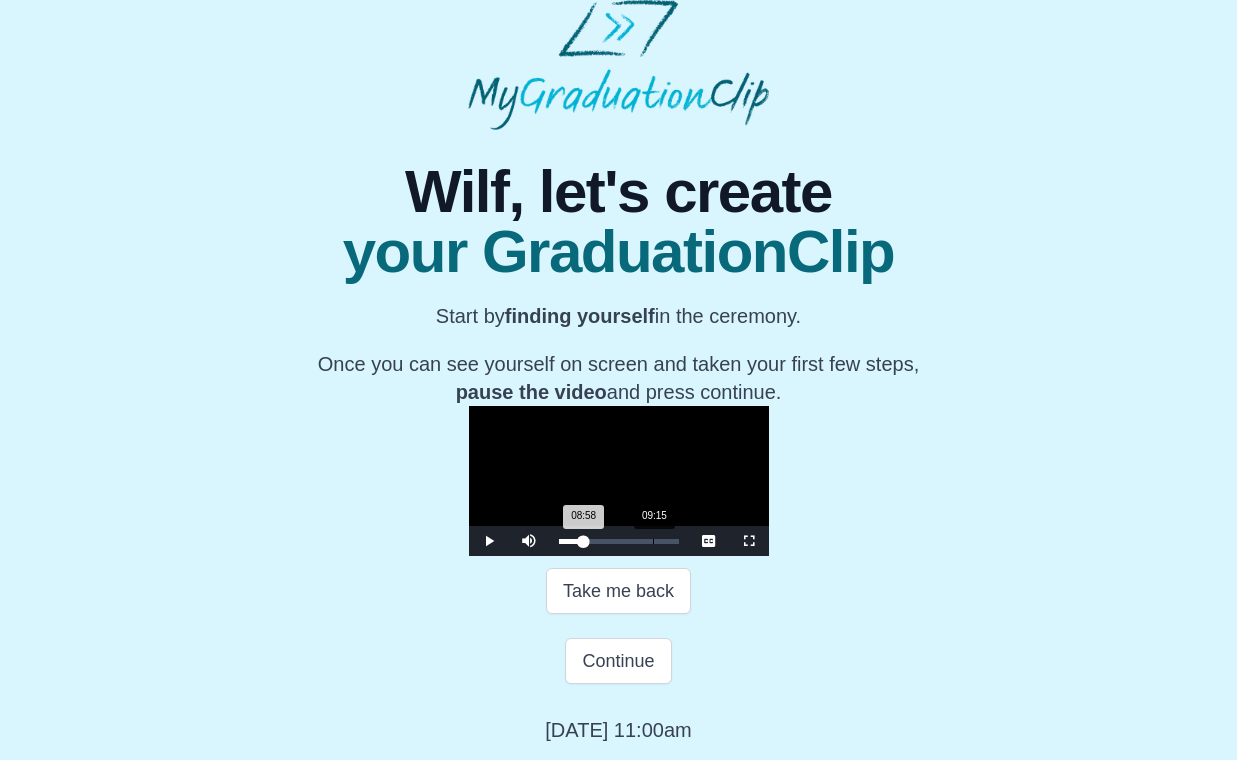 click on "08:58 Progress : 0%" at bounding box center (571, 541) 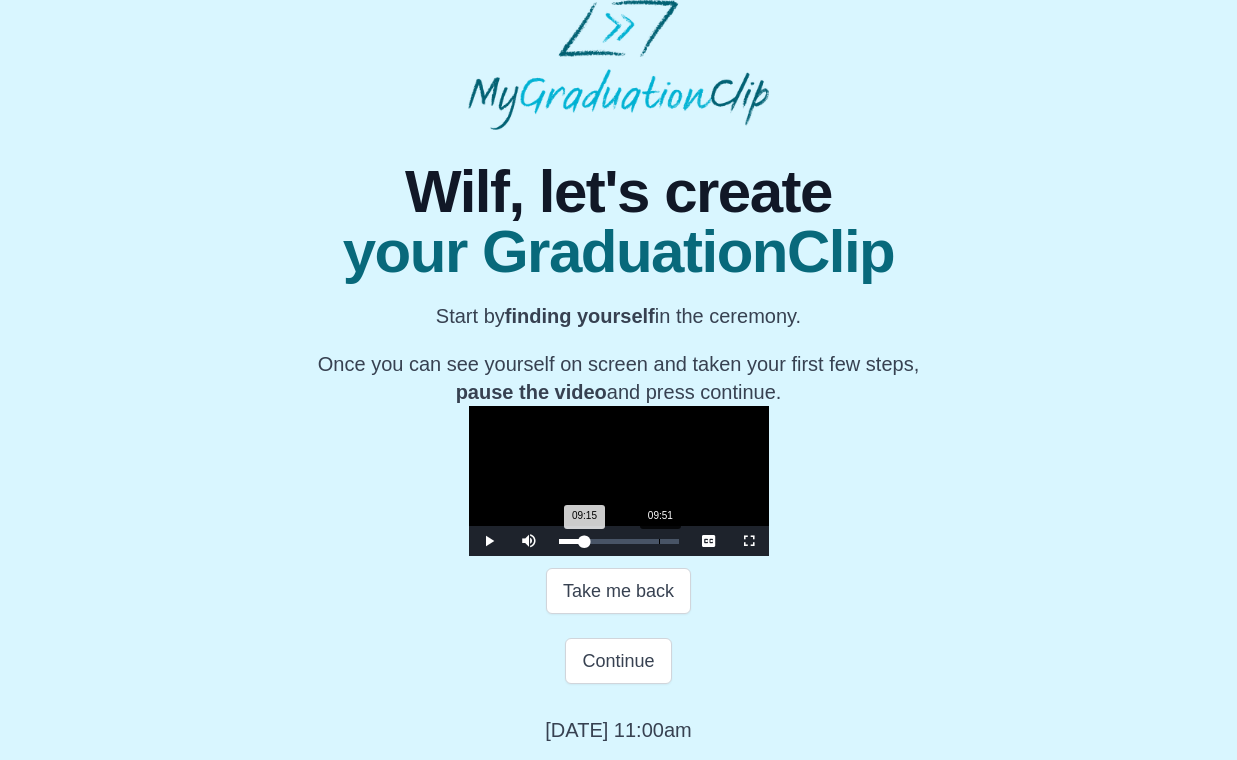 click on "09:15 Progress : 0%" at bounding box center [572, 541] 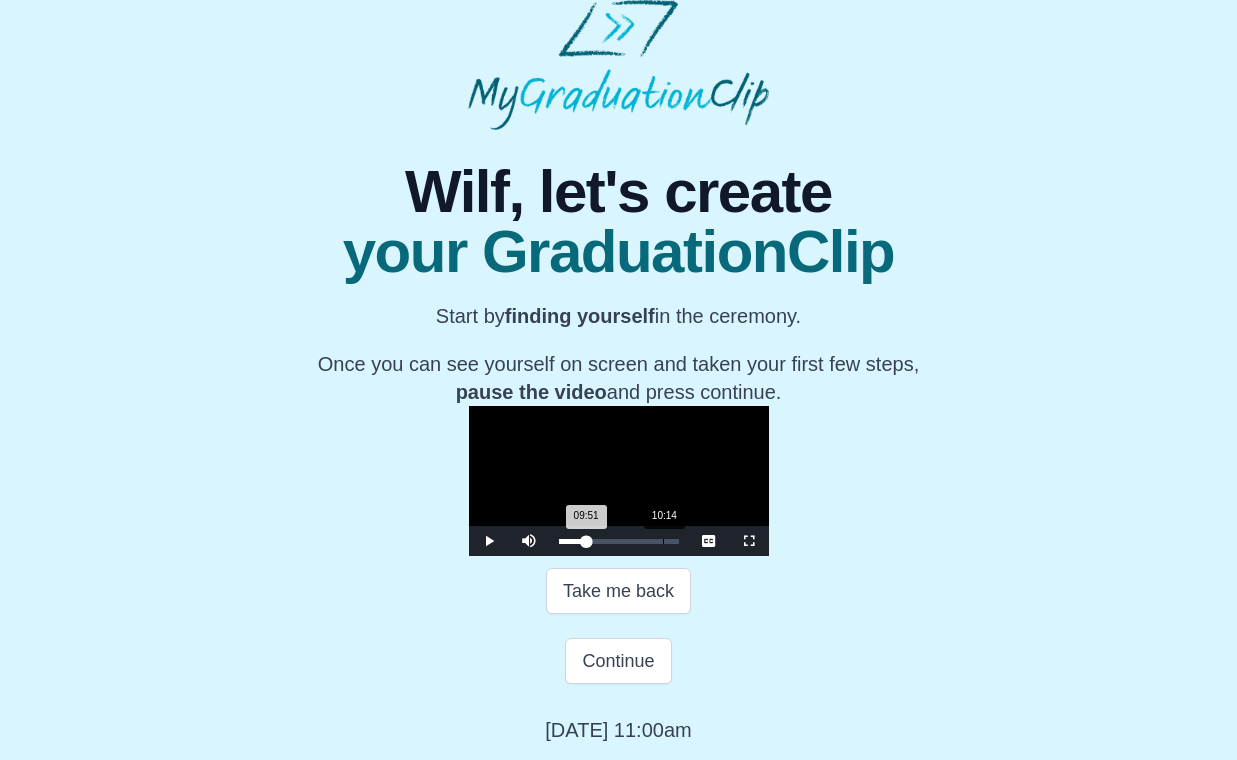 click on "09:51 Progress : 0%" at bounding box center [573, 541] 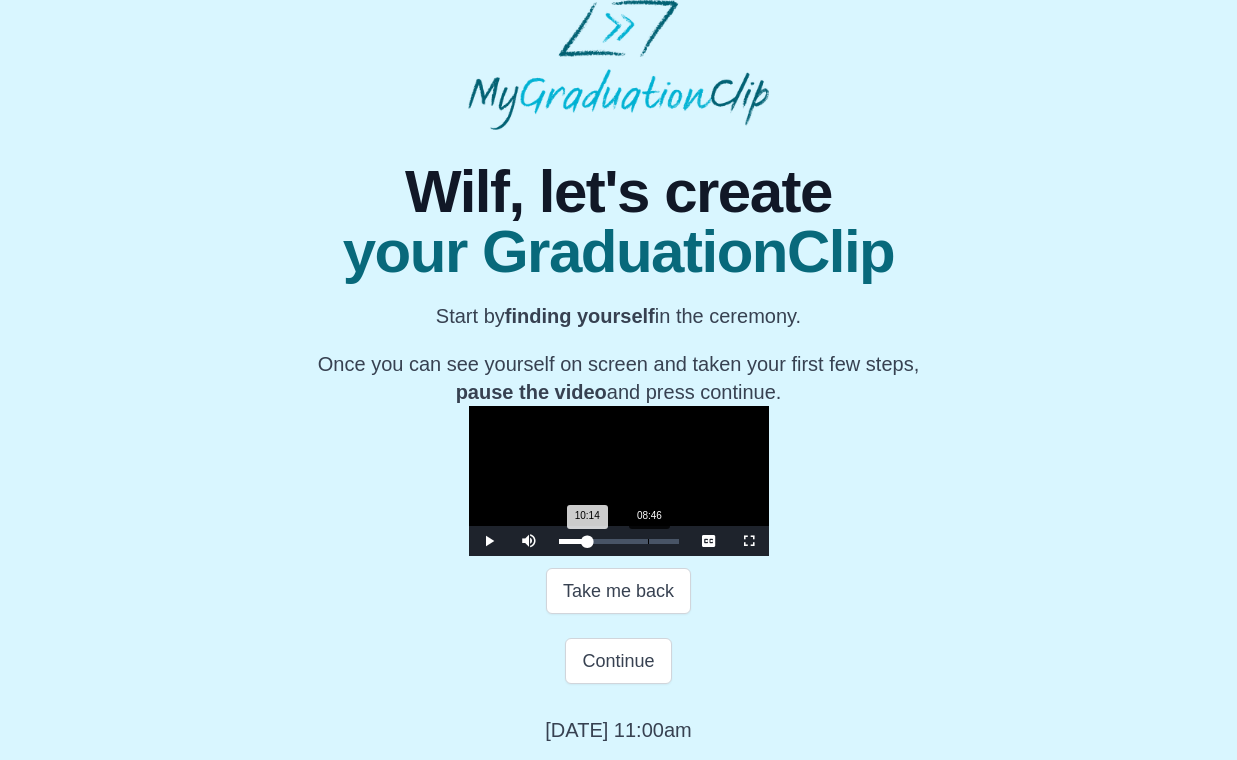 click on "08:46" at bounding box center (648, 541) 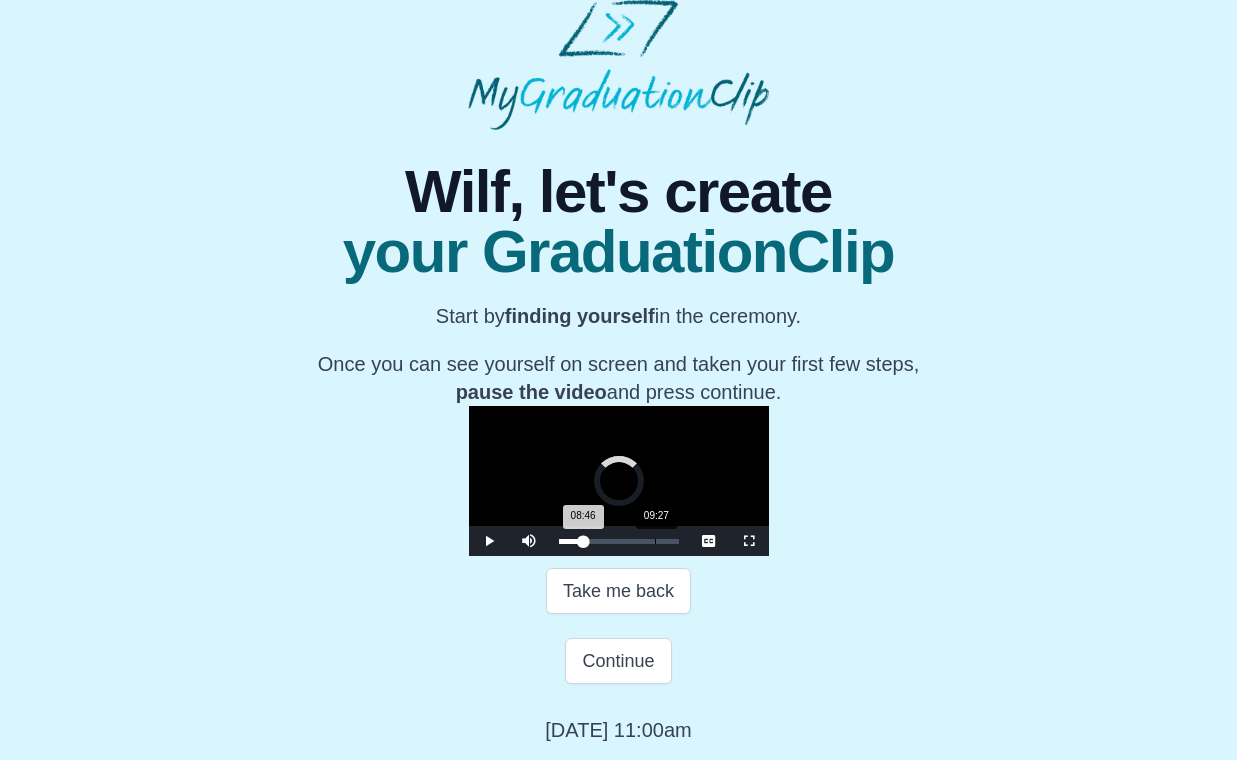 click on "08:46 Progress : 0%" at bounding box center [571, 541] 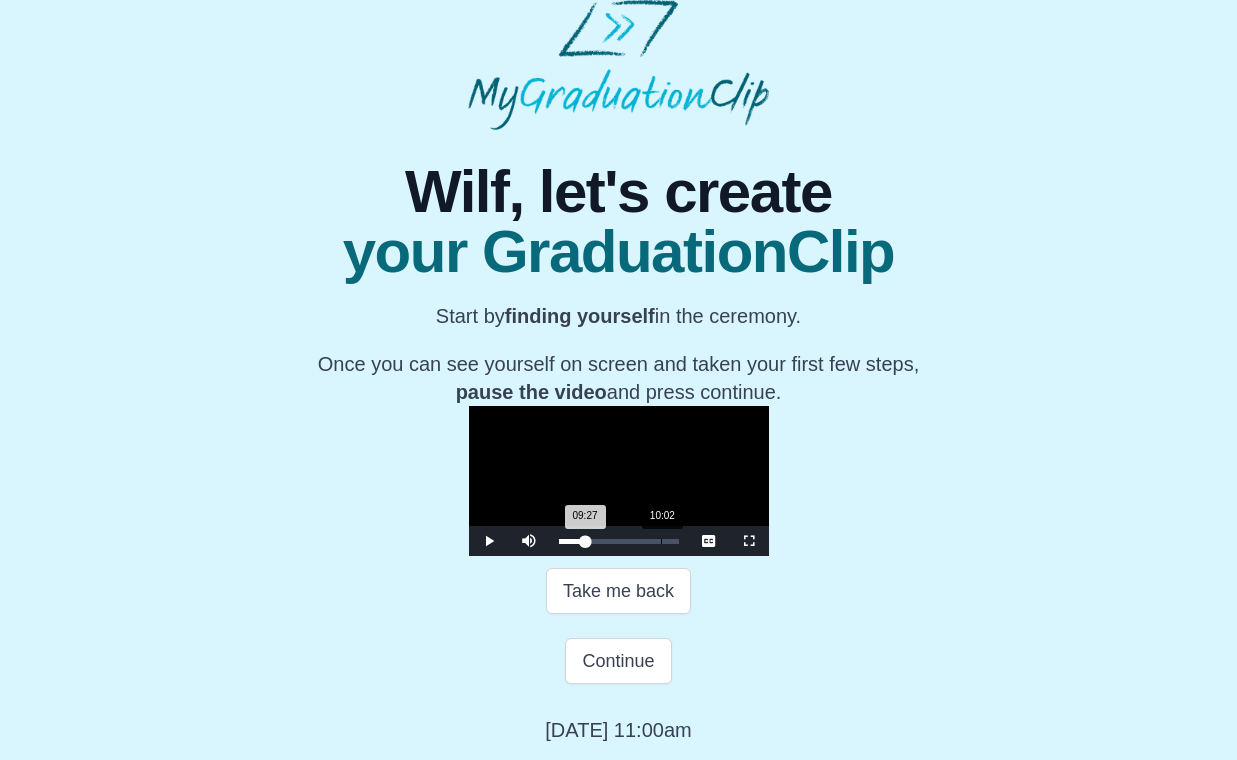 click on "09:27 Progress : 0%" at bounding box center (572, 541) 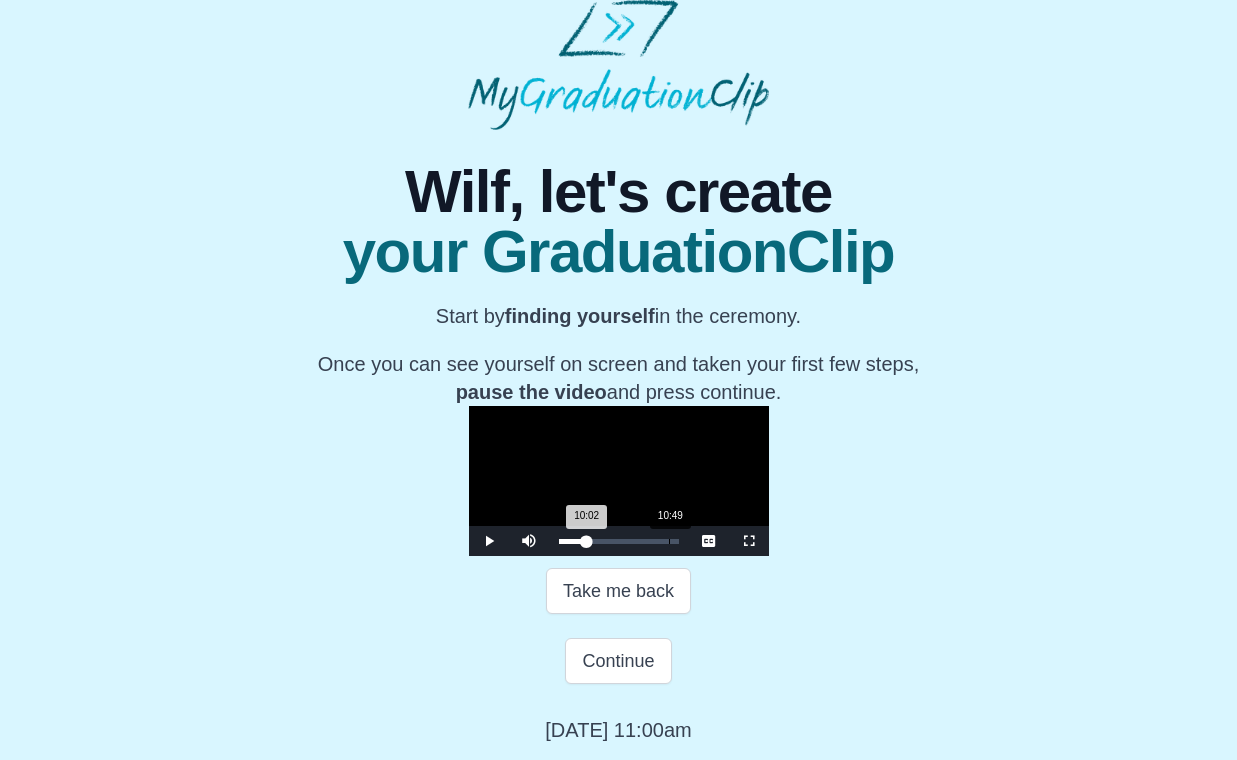 click on "10:49" at bounding box center (669, 541) 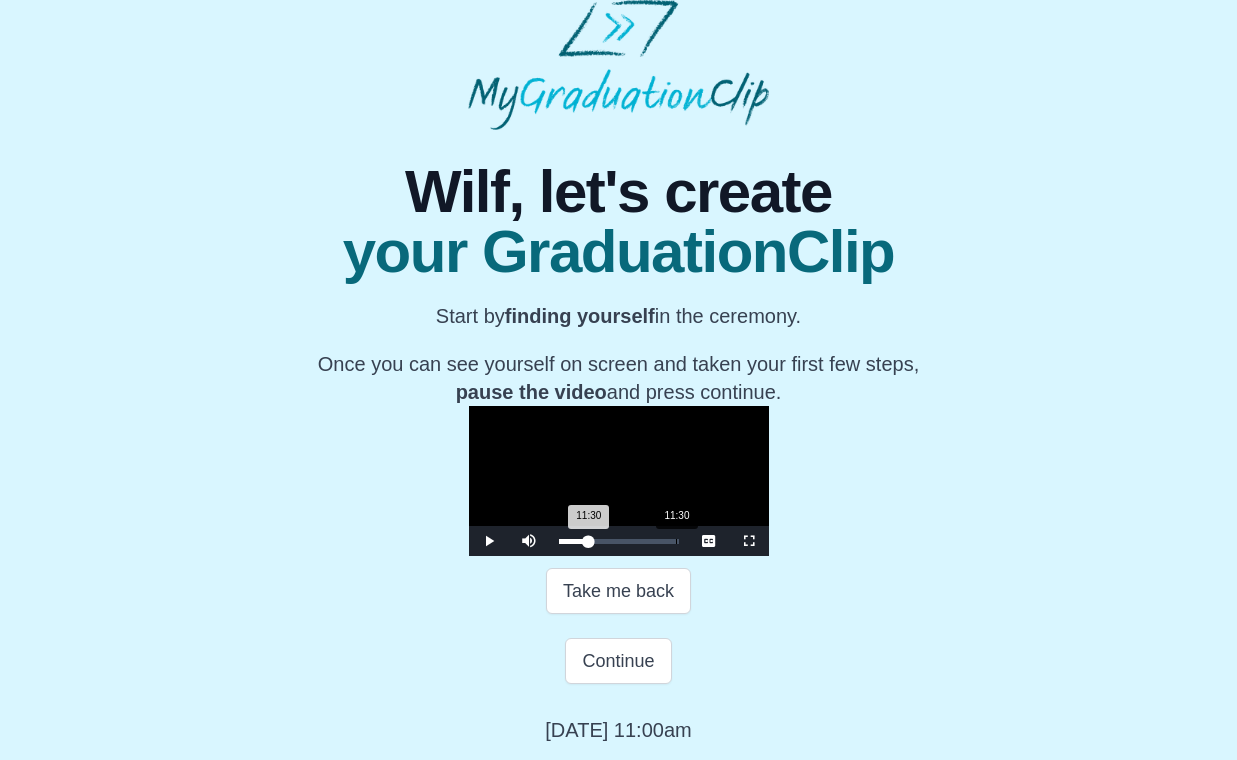 click on "11:30 Progress : 0%" at bounding box center (574, 541) 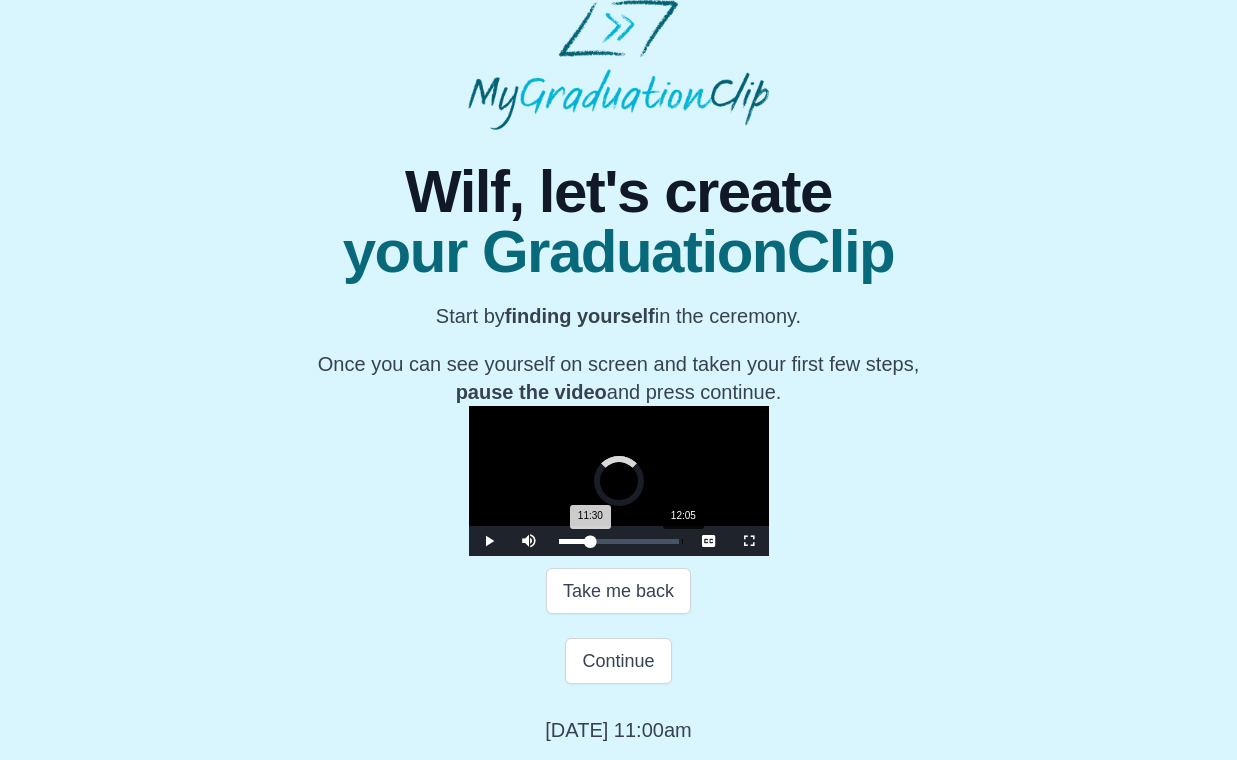 click on "11:30 Progress : 0%" at bounding box center (575, 541) 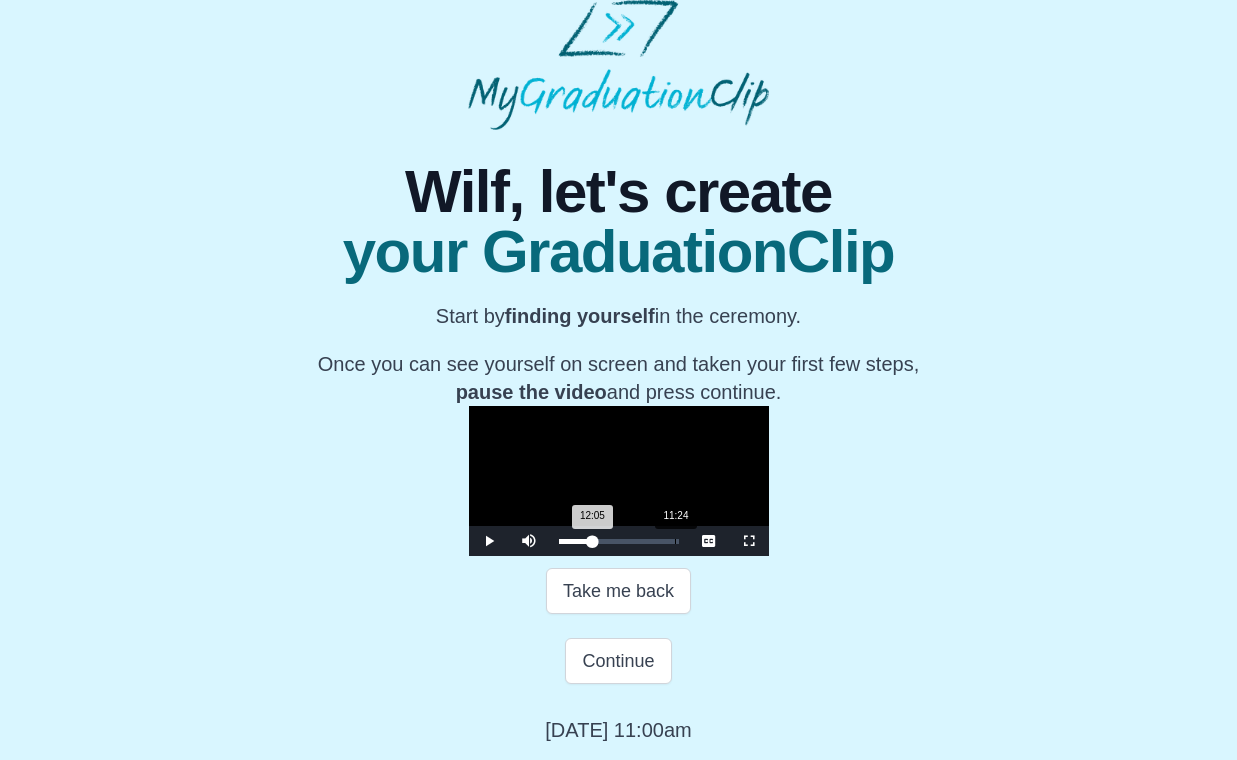 click on "12:05 Progress : 0%" at bounding box center (576, 541) 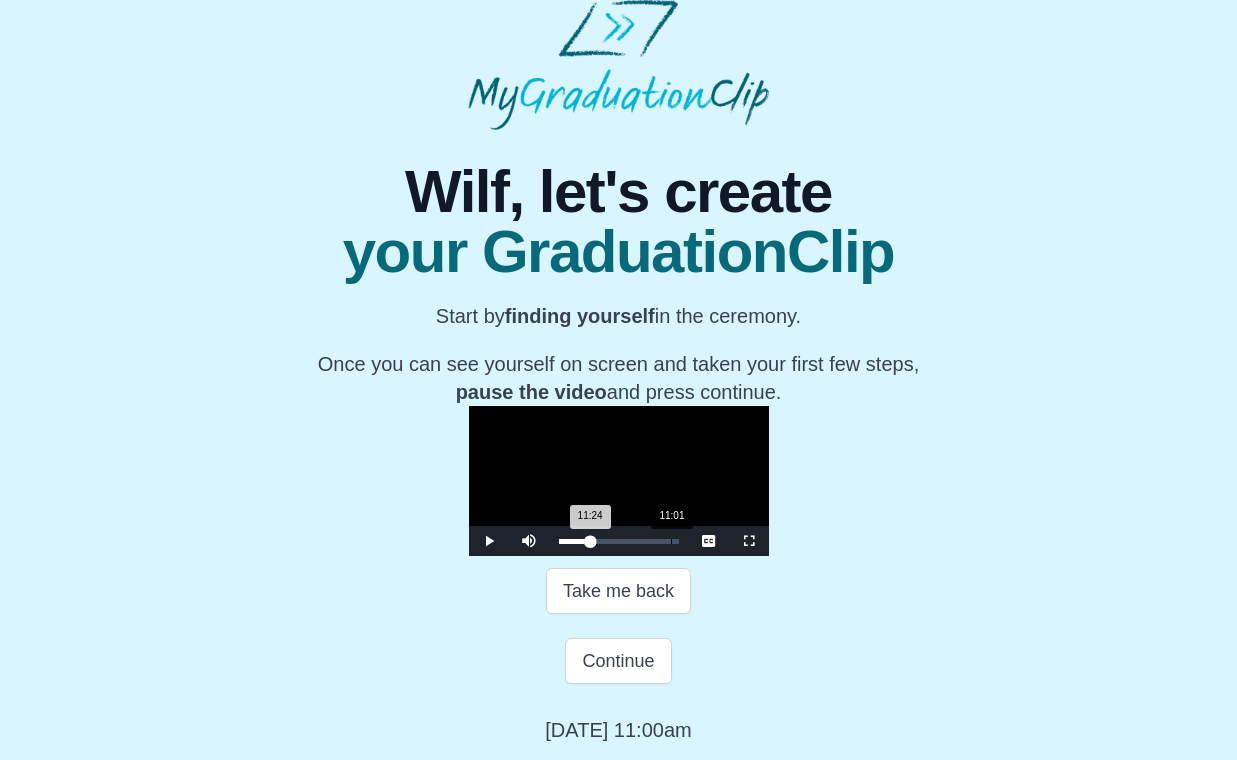 click on "11:24 Progress : 0%" at bounding box center [575, 541] 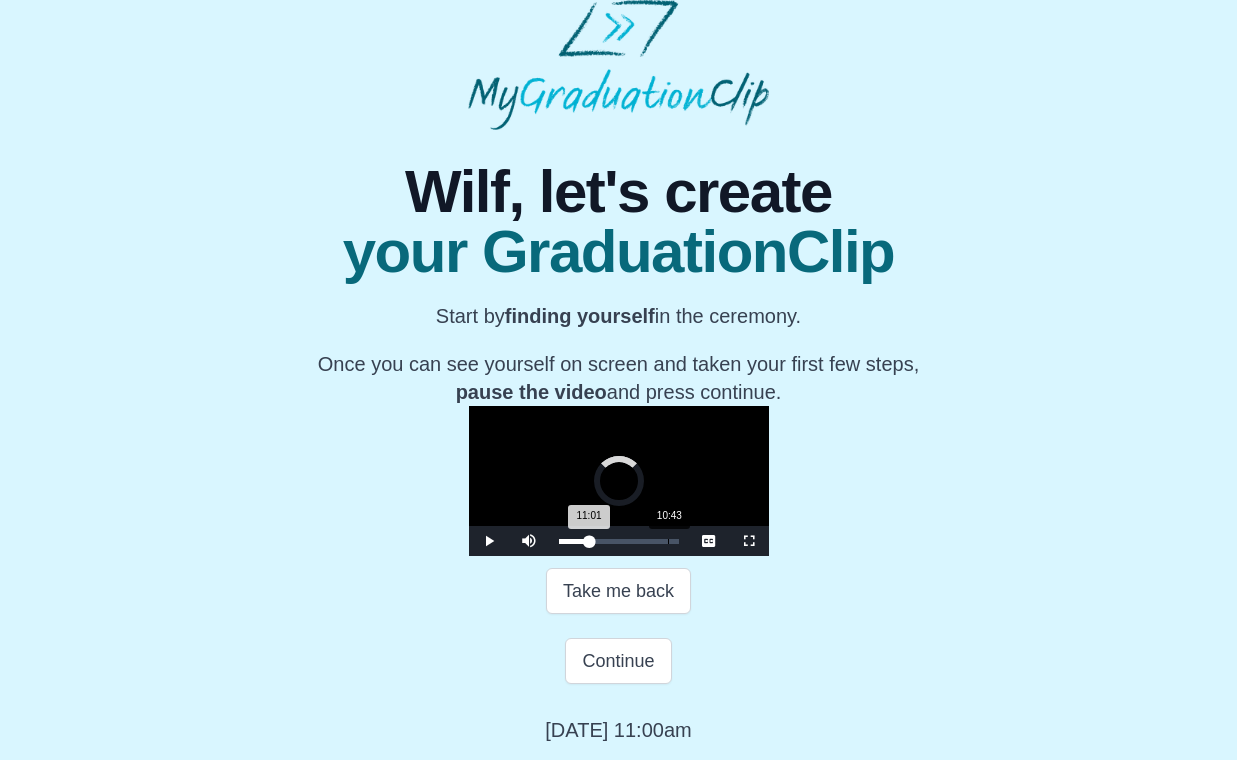 click on "11:01 Progress : 0%" at bounding box center [574, 541] 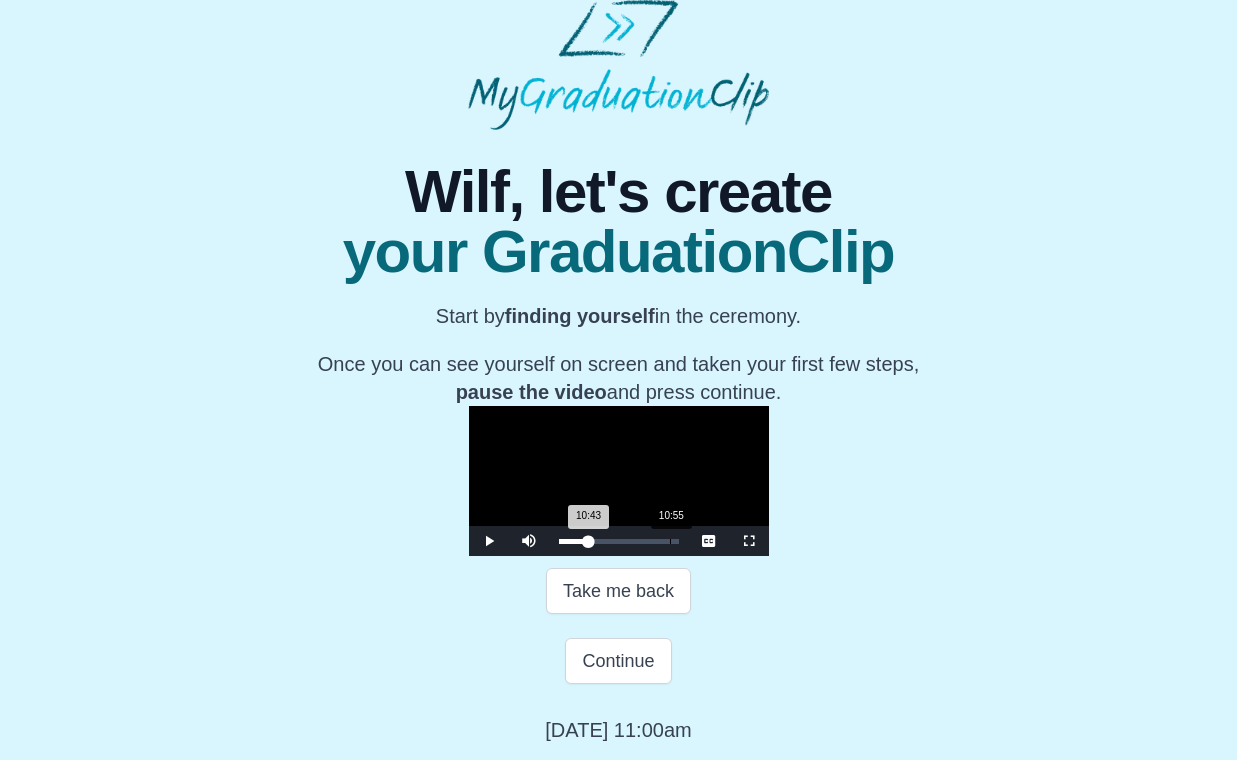 click on "10:43 Progress : 0%" at bounding box center [574, 541] 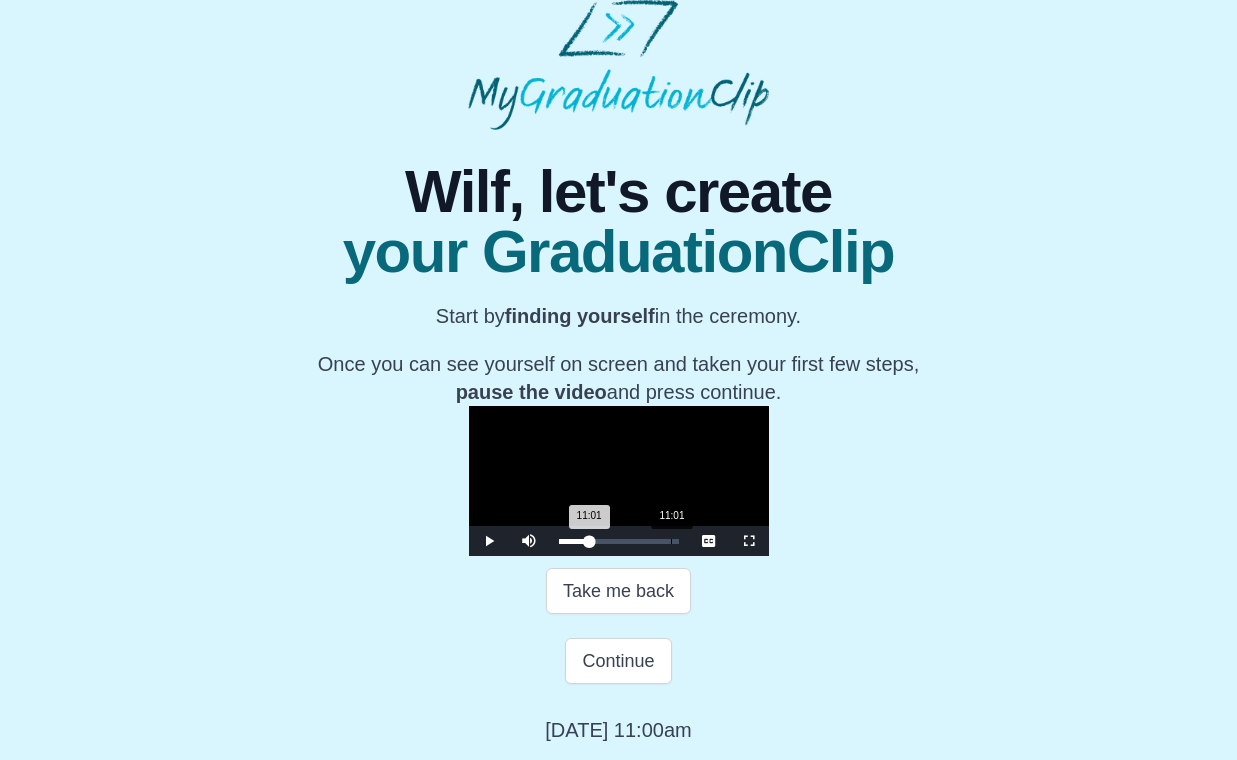 click on "11:01 Progress : 0%" at bounding box center [574, 541] 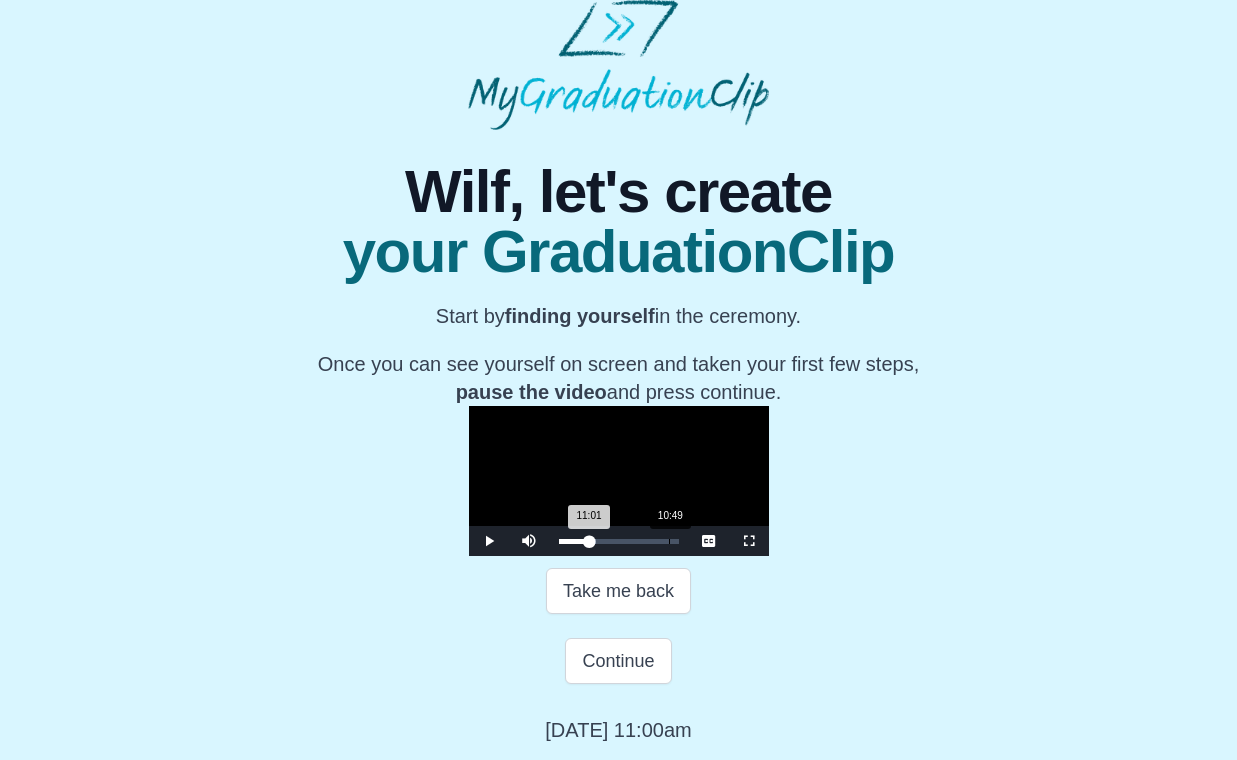 click on "11:01 Progress : 0%" at bounding box center [574, 541] 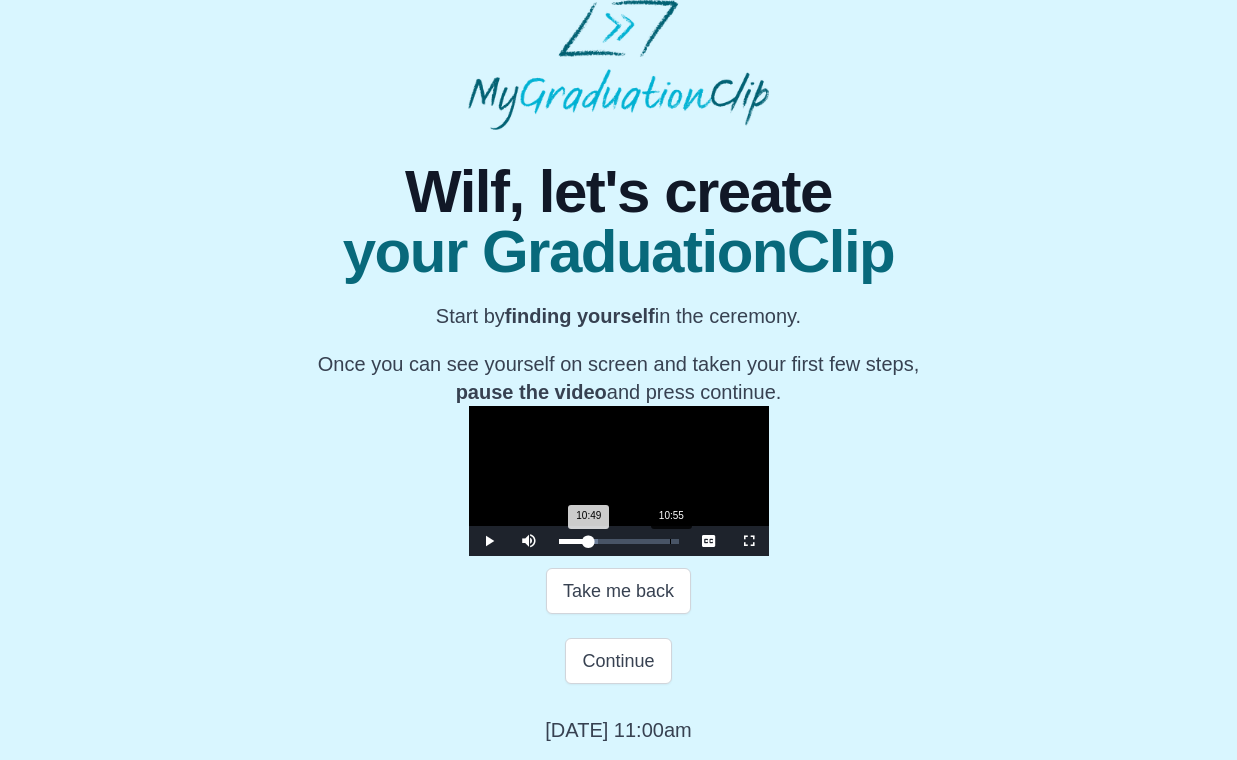 click on "10:49 Progress : 0%" at bounding box center (574, 541) 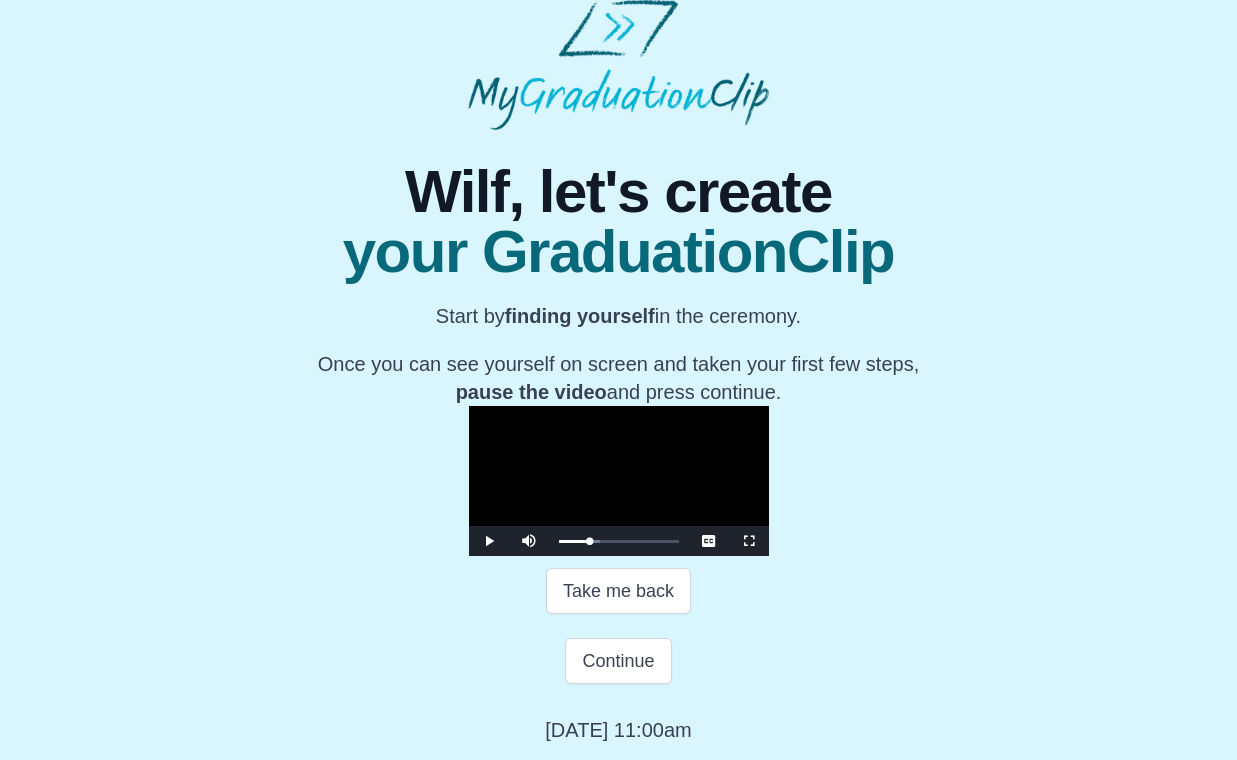 click at bounding box center [489, 541] 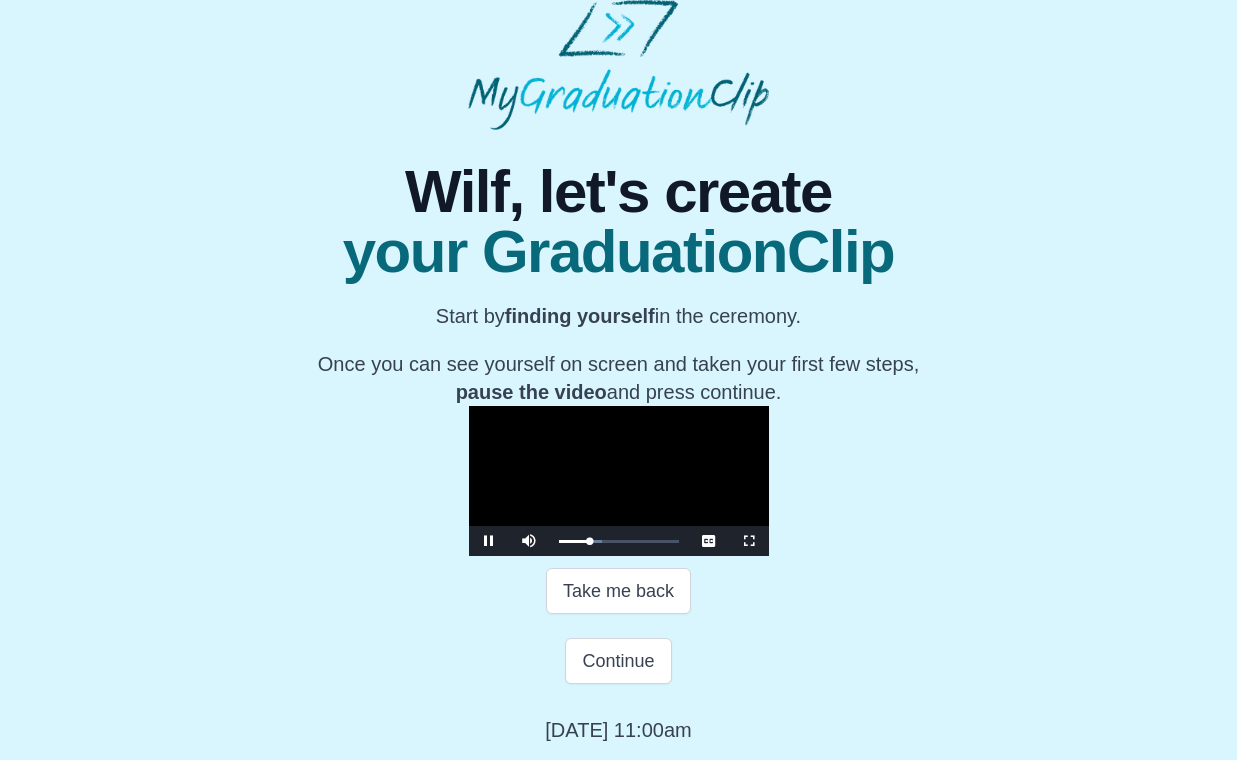 click at bounding box center [489, 541] 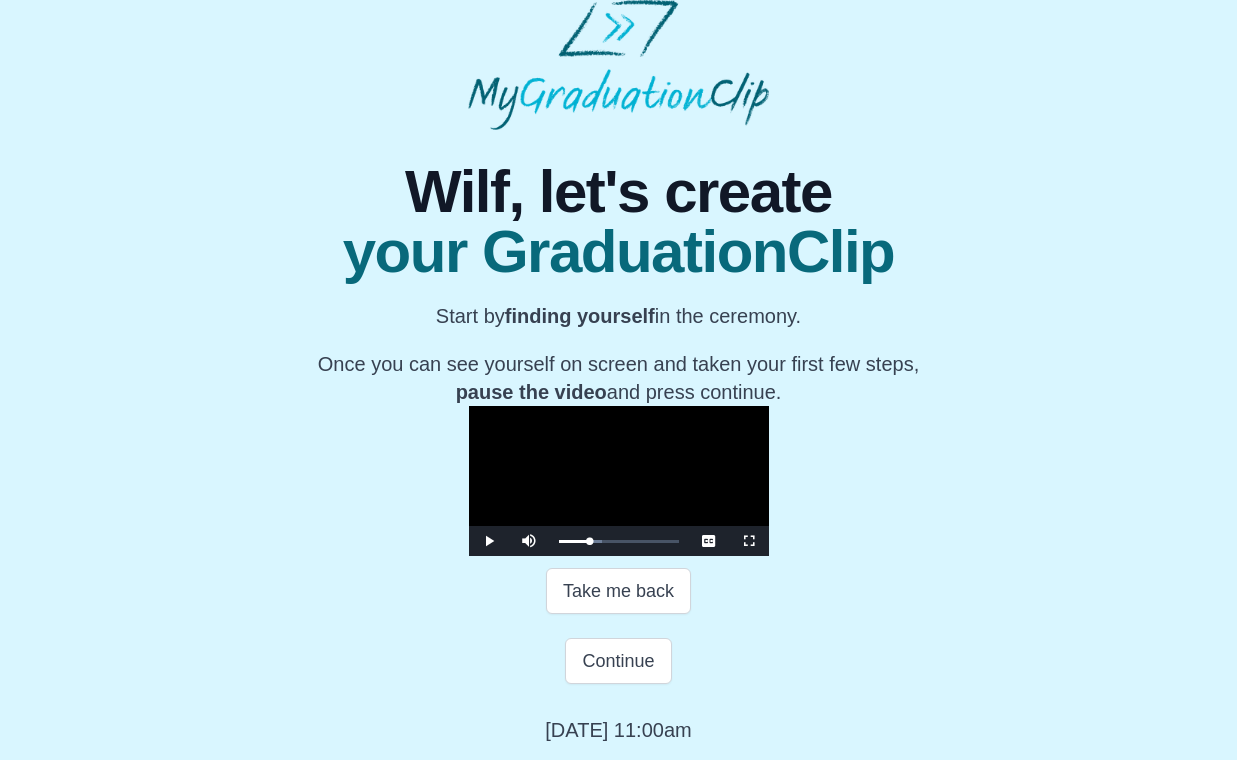click at bounding box center [489, 541] 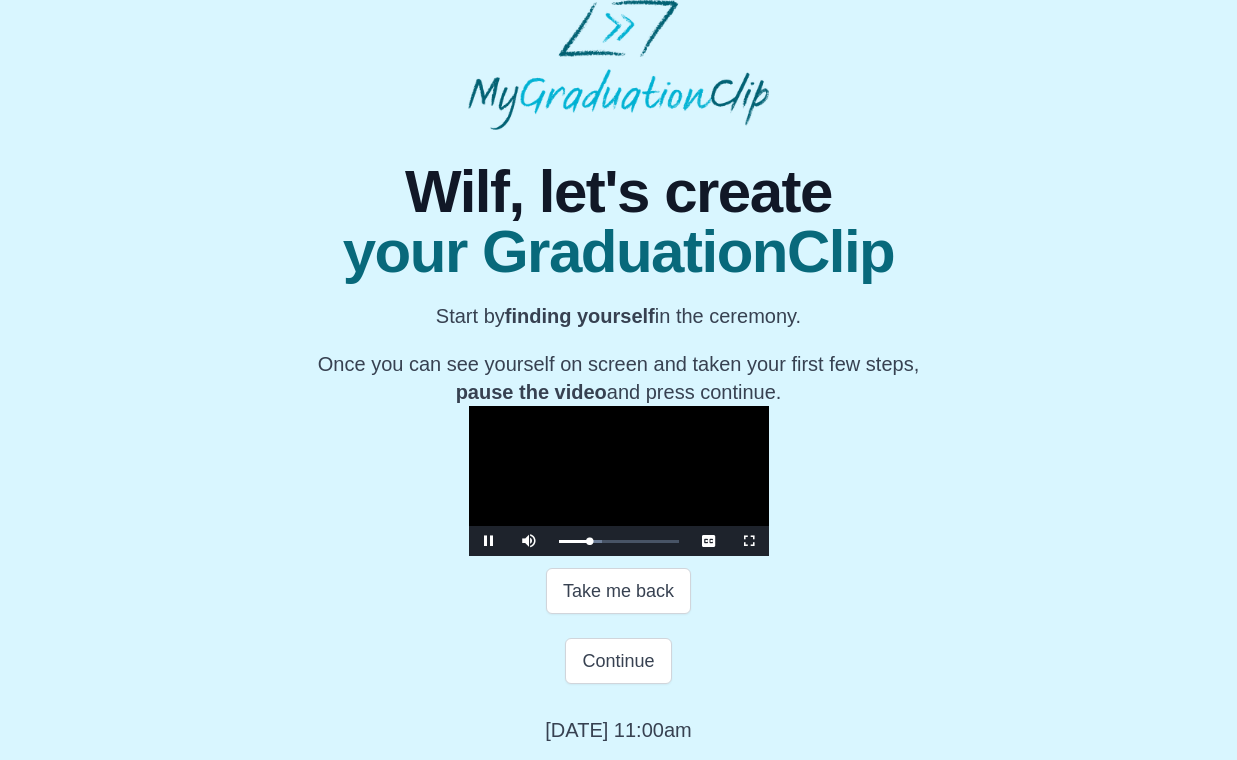 click at bounding box center [489, 541] 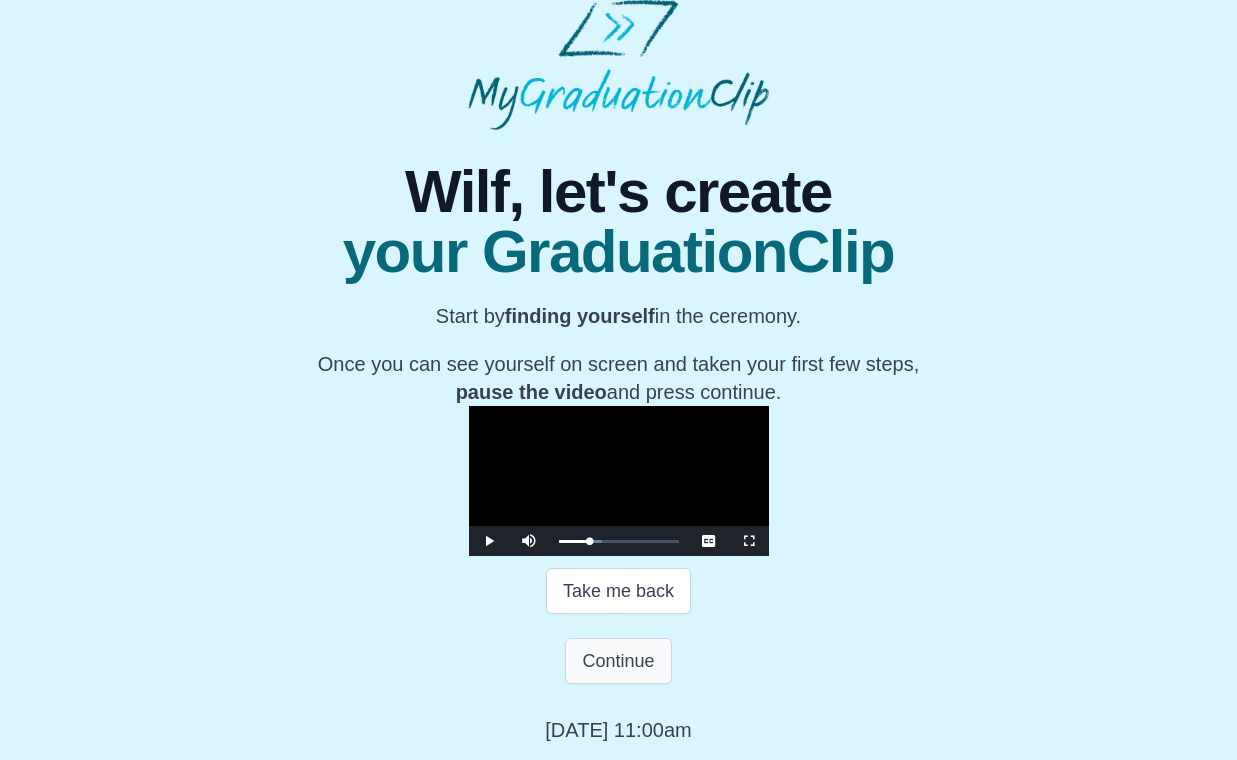 click on "Continue" at bounding box center (618, 661) 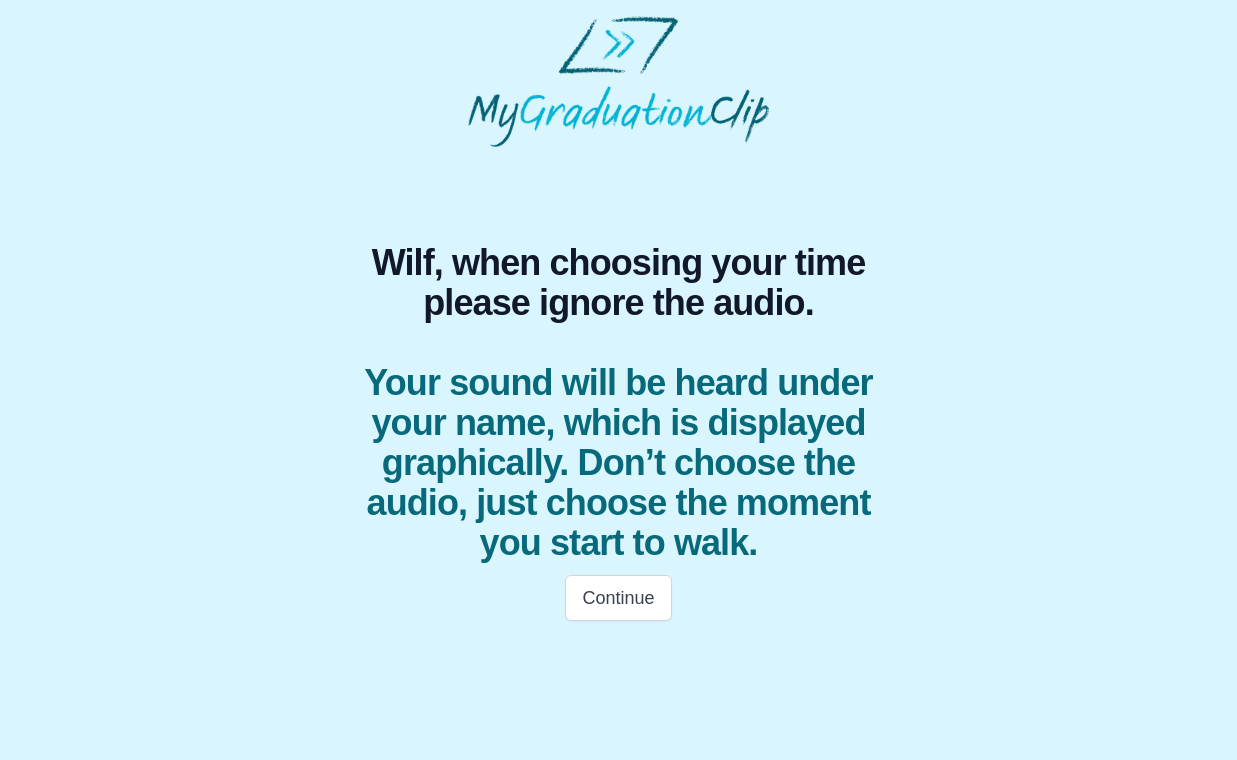 scroll, scrollTop: 0, scrollLeft: 0, axis: both 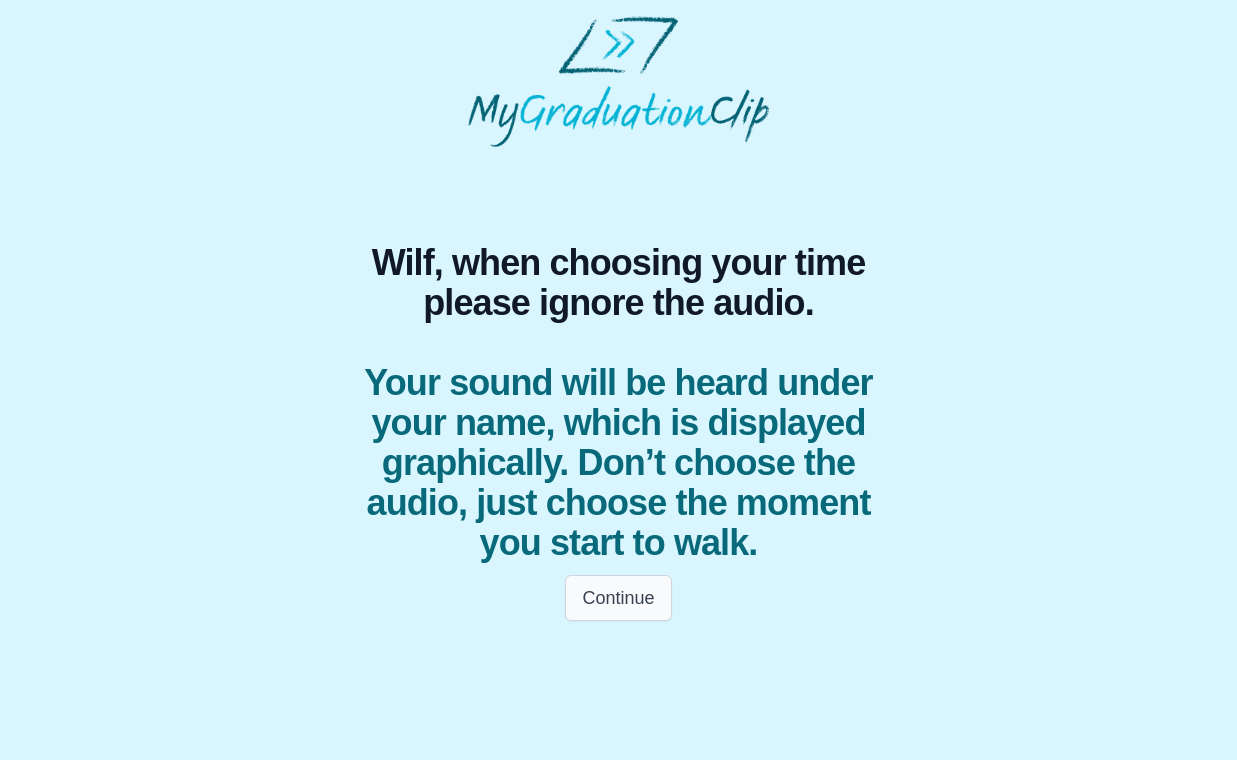 click on "Continue" at bounding box center (618, 598) 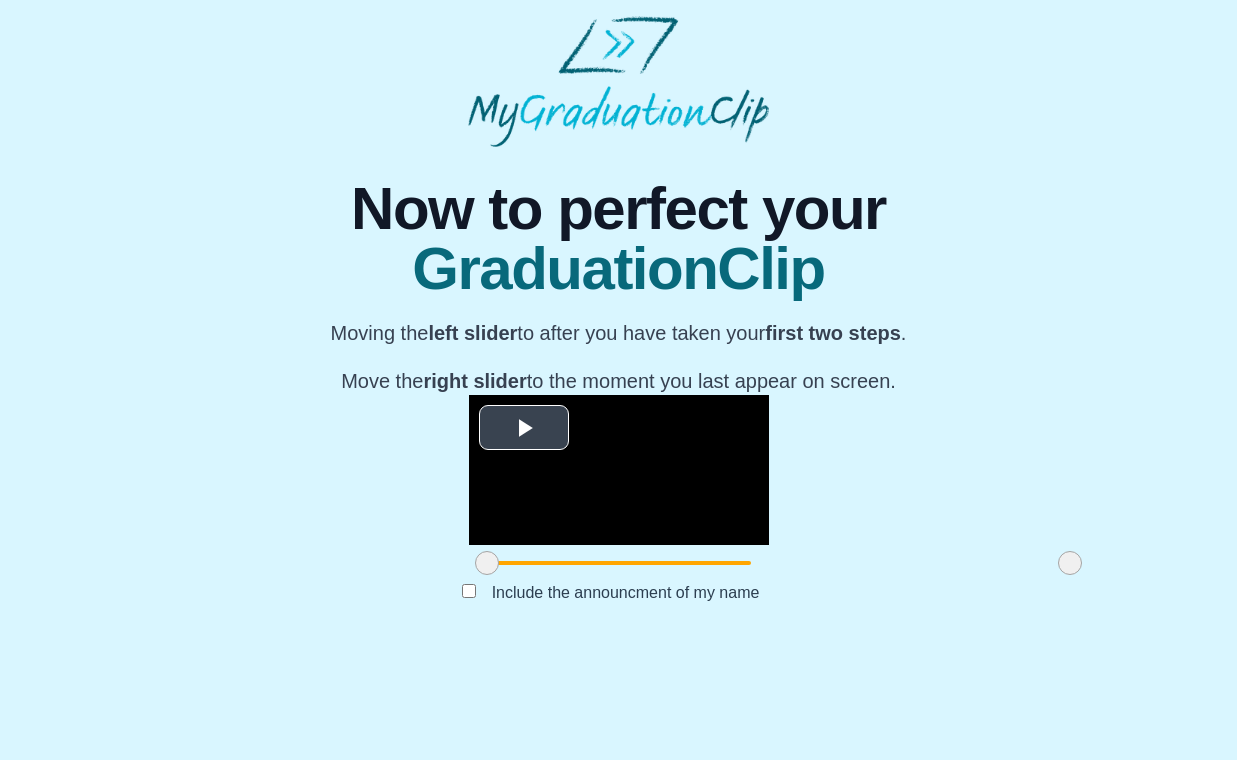 scroll, scrollTop: 97, scrollLeft: 0, axis: vertical 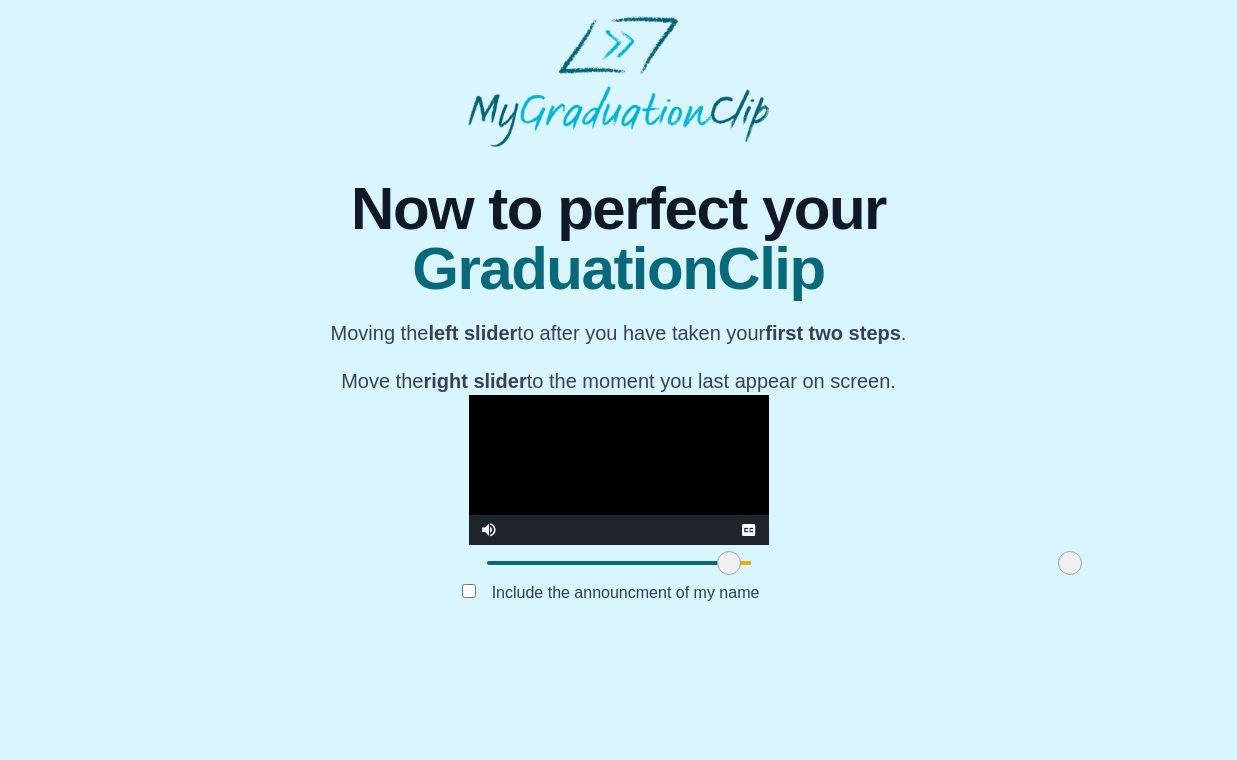 drag, startPoint x: 328, startPoint y: 668, endPoint x: 570, endPoint y: 659, distance: 242.1673 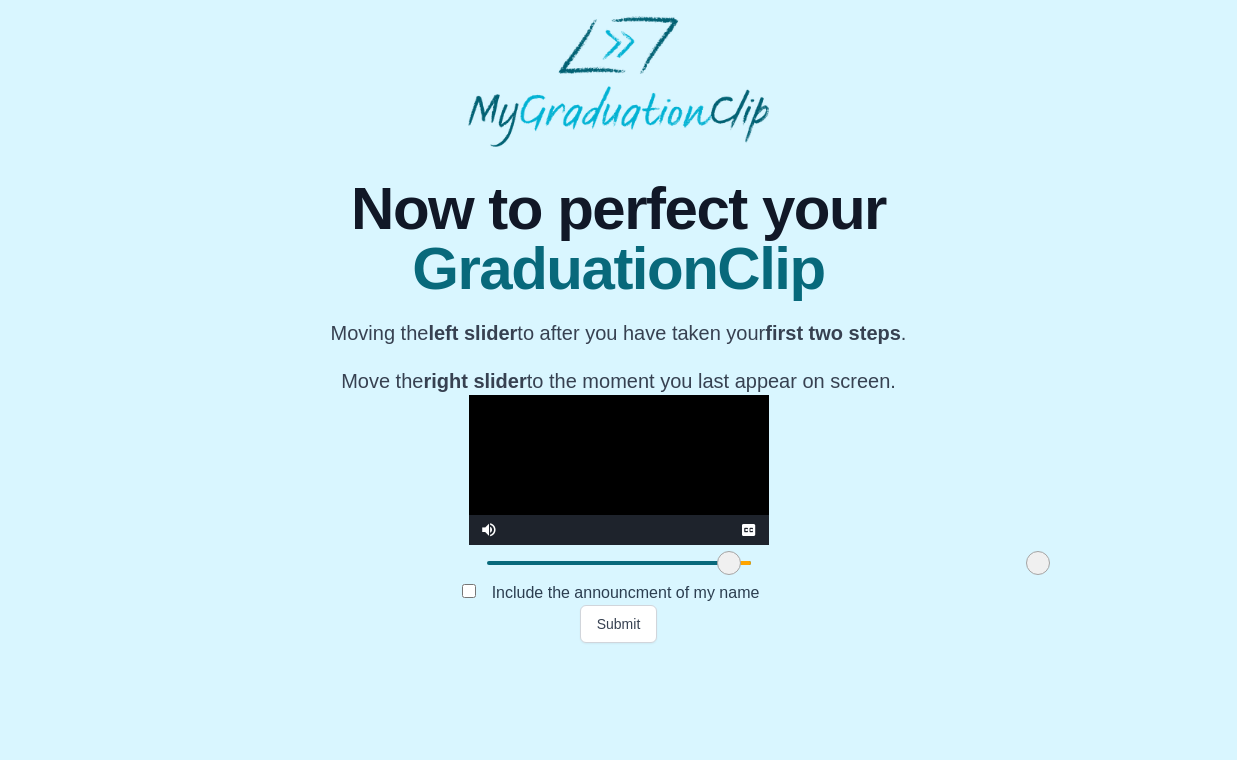 drag, startPoint x: 910, startPoint y: 666, endPoint x: 878, endPoint y: 663, distance: 32.140316 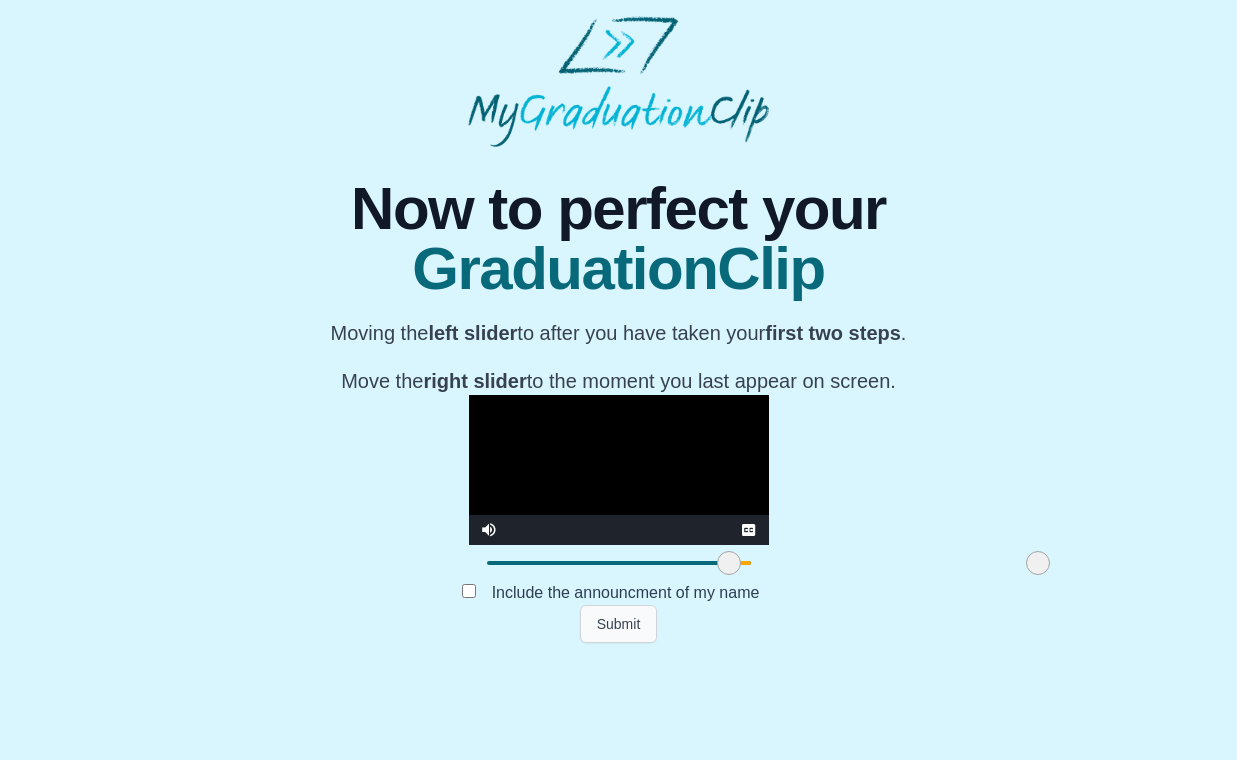 click on "Submit" at bounding box center (619, 624) 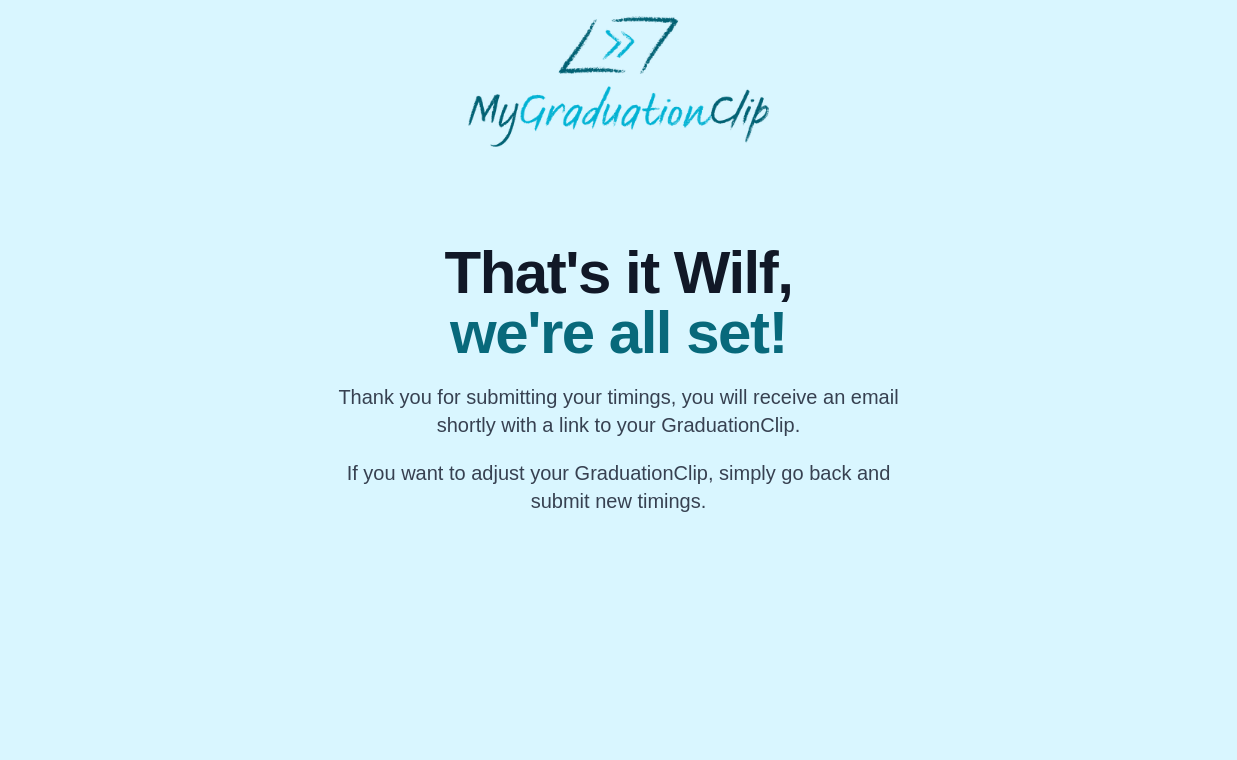 scroll, scrollTop: 0, scrollLeft: 0, axis: both 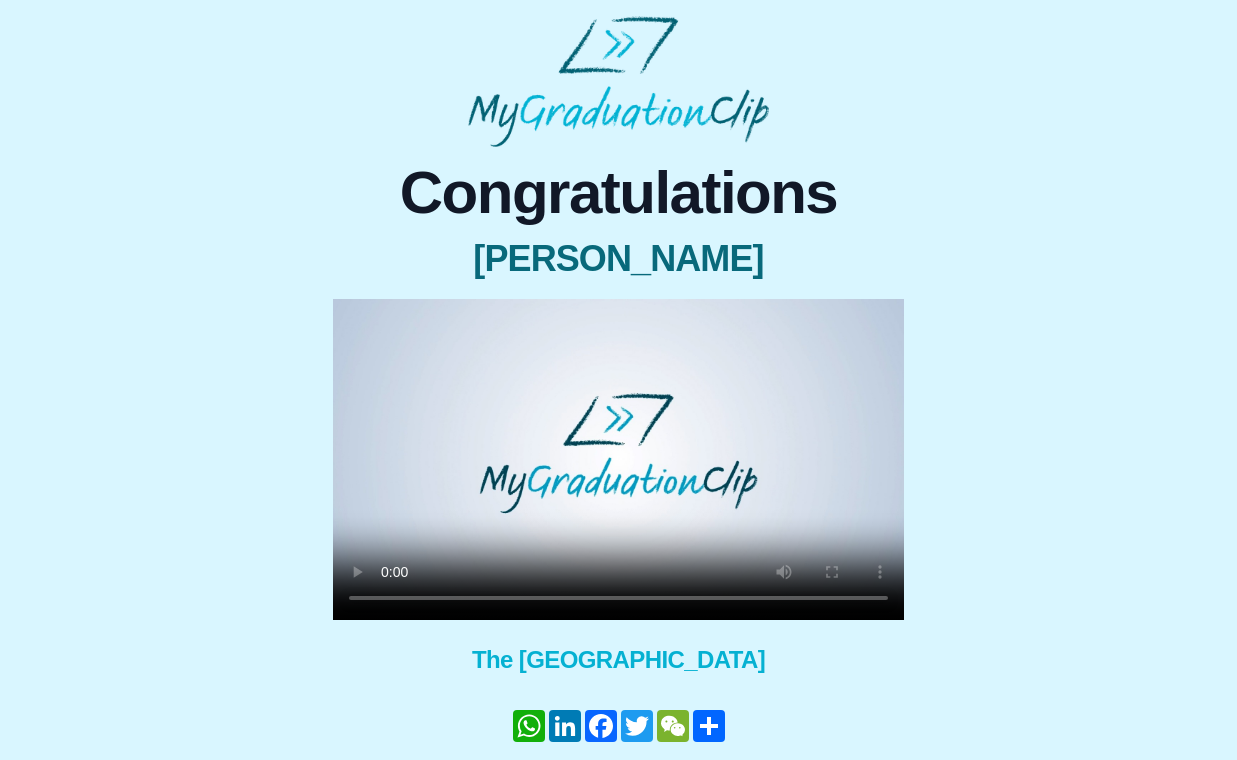 type 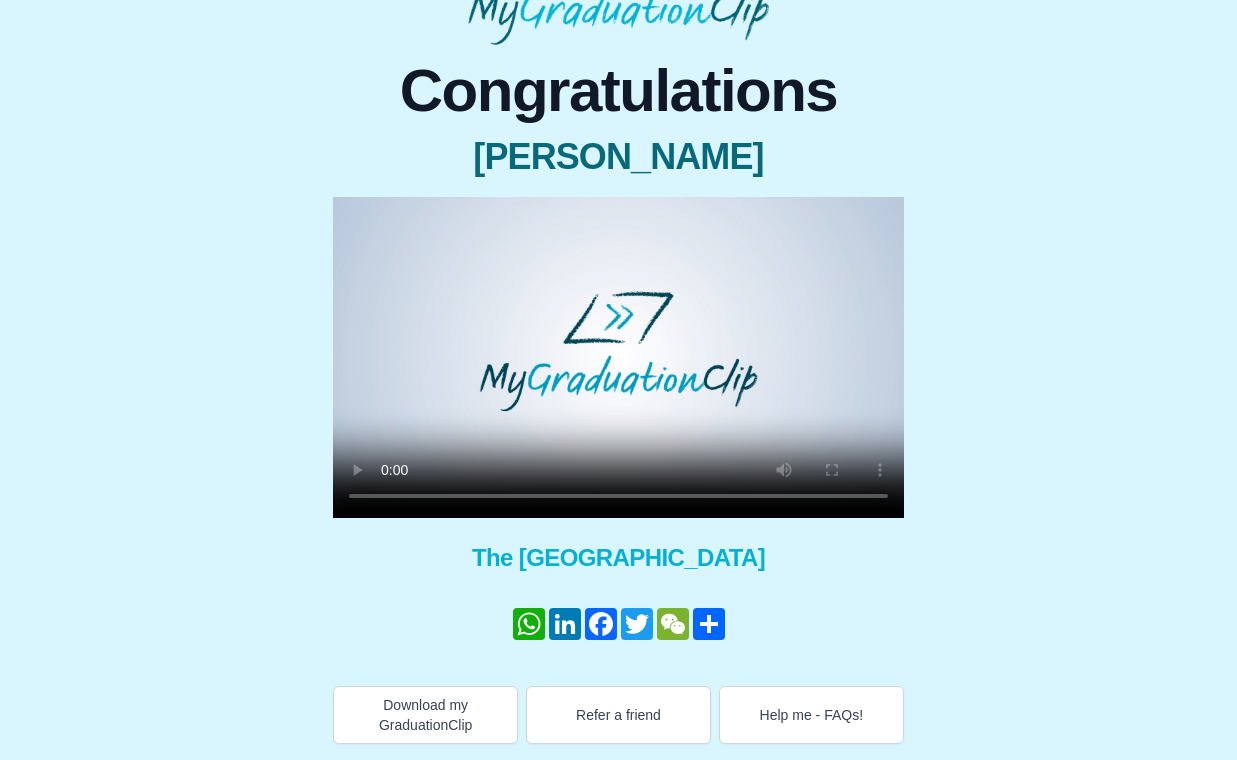 scroll, scrollTop: 0, scrollLeft: 0, axis: both 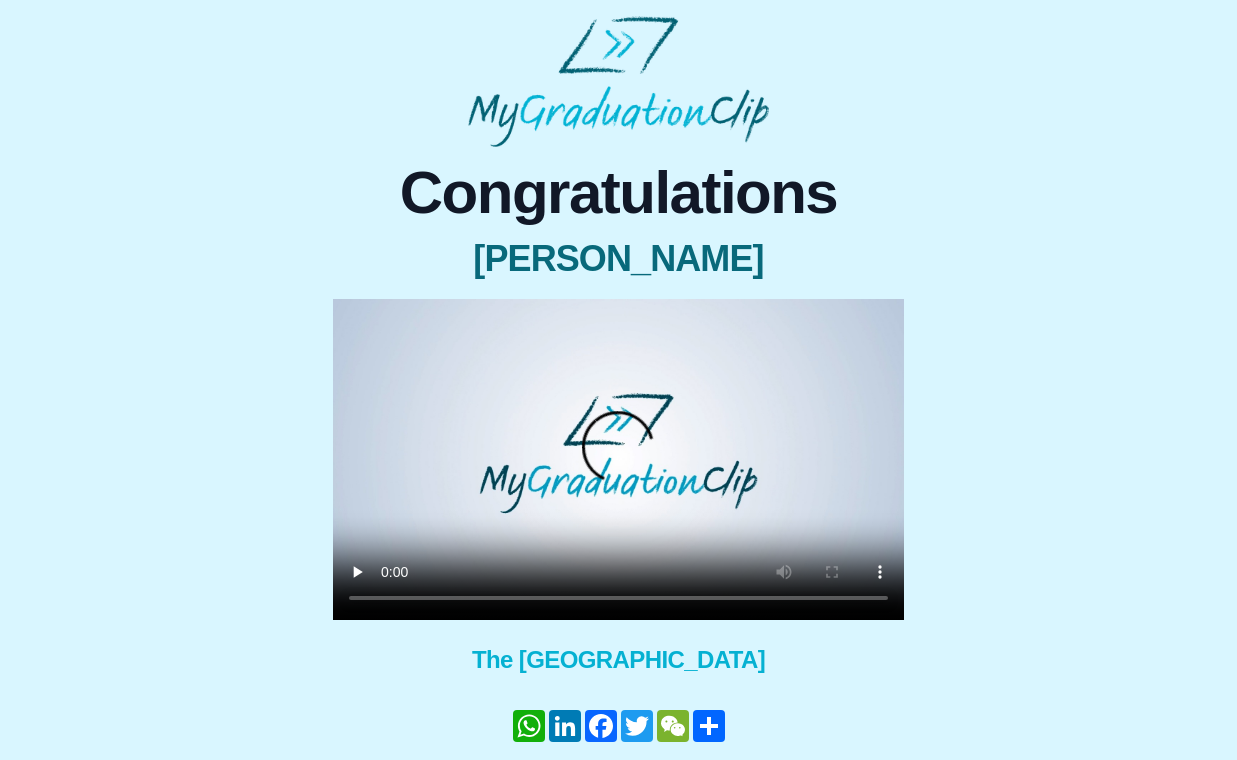 click at bounding box center [618, 459] 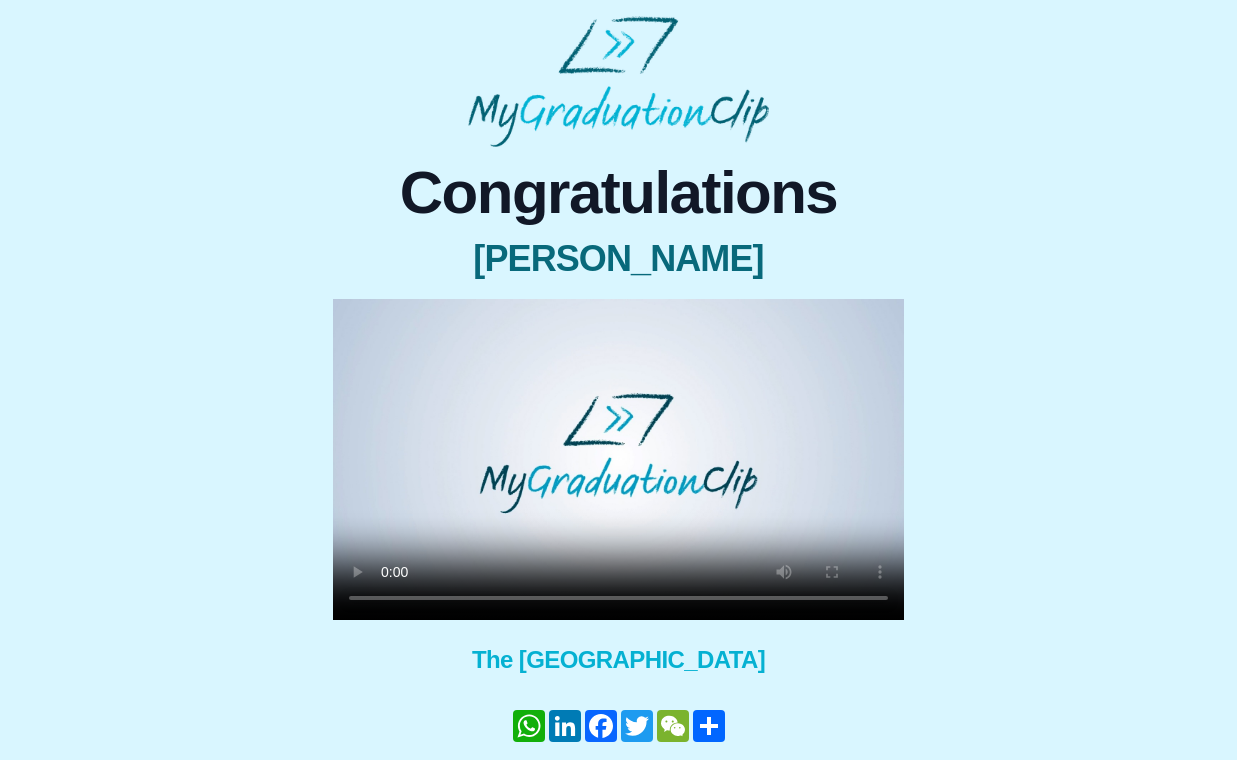 click at bounding box center [618, 459] 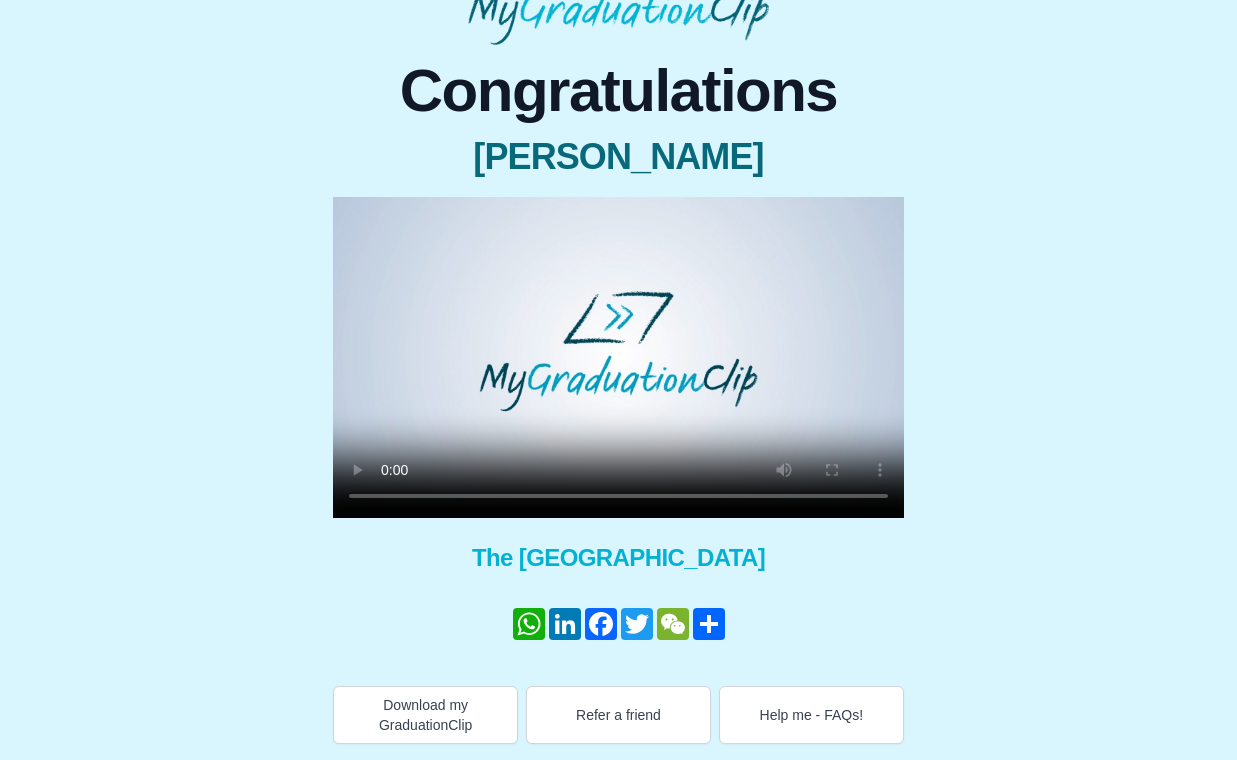 scroll, scrollTop: 102, scrollLeft: 0, axis: vertical 